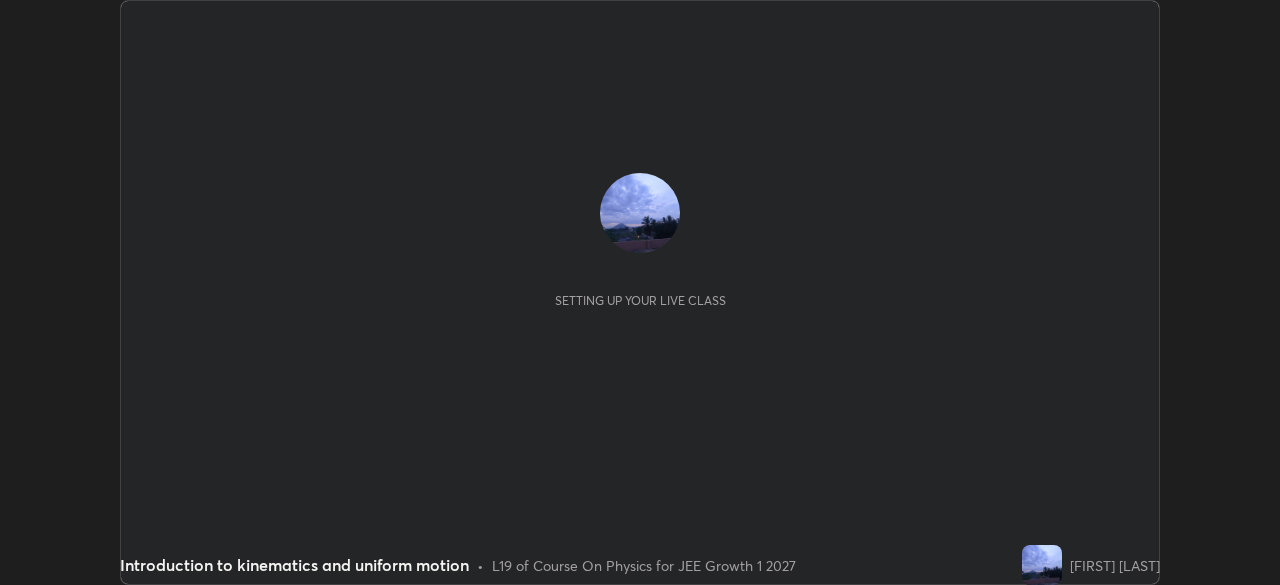 scroll, scrollTop: 0, scrollLeft: 0, axis: both 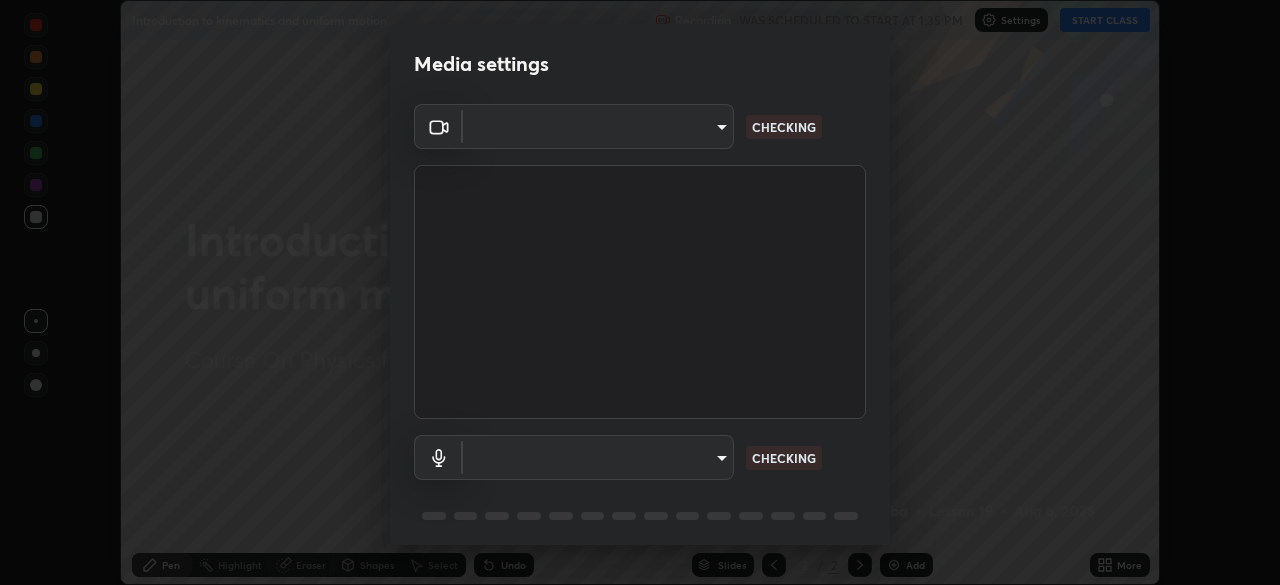 type on "0f274a8267b5173030dc61a733e8b940e392ec9806fffac7e2c15fa552184a42" 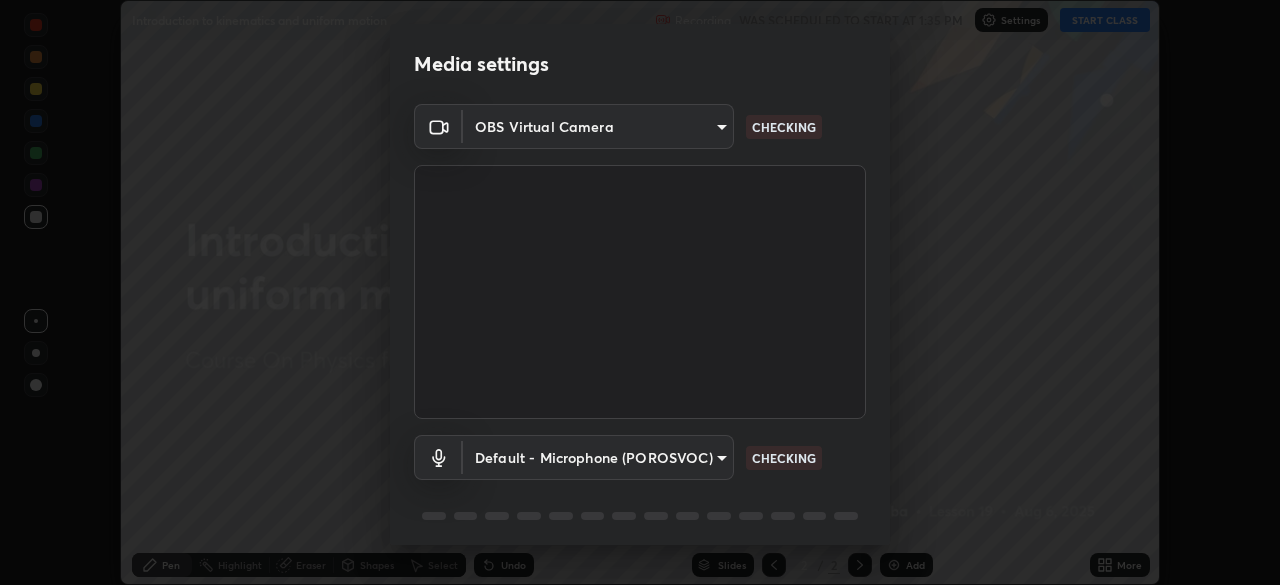 scroll, scrollTop: 71, scrollLeft: 0, axis: vertical 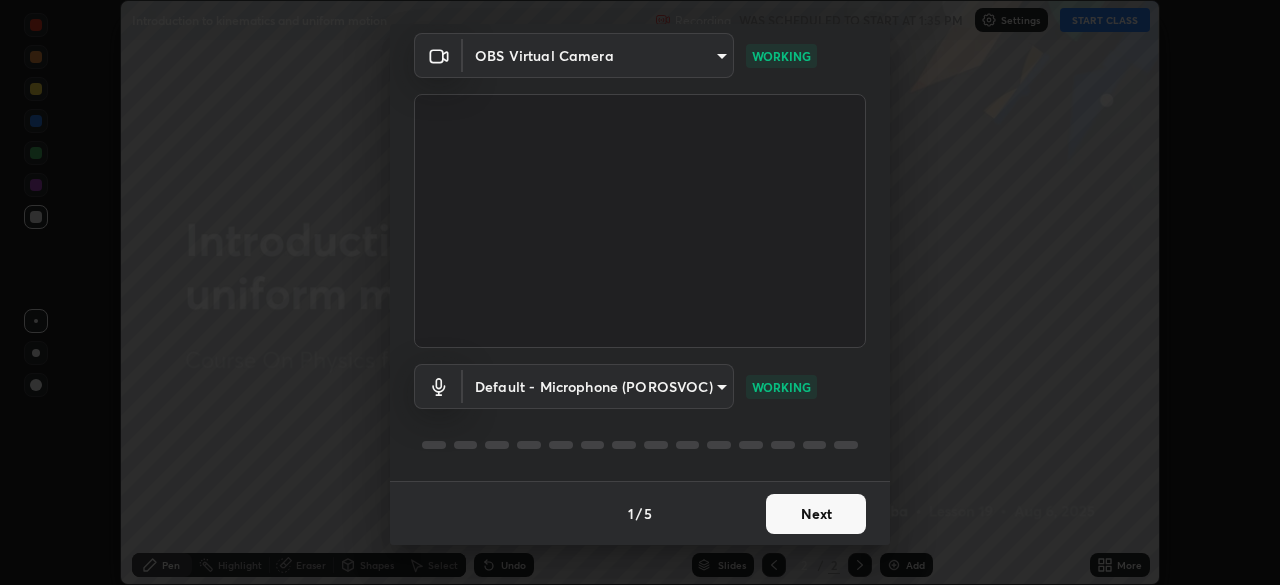 click on "Next" at bounding box center [816, 514] 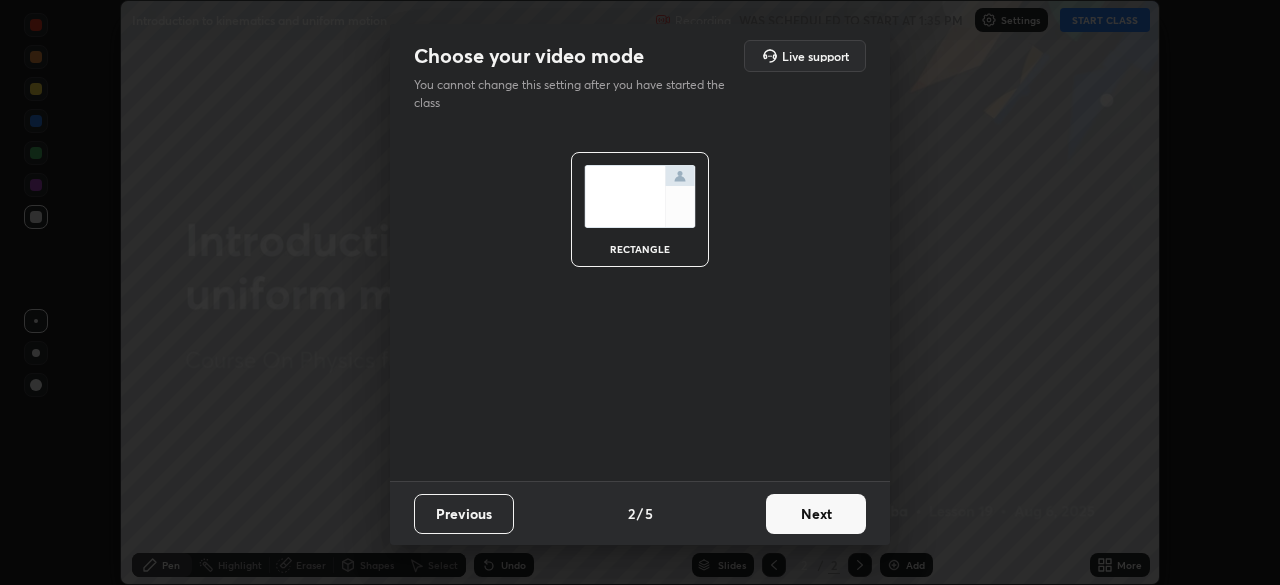 scroll, scrollTop: 0, scrollLeft: 0, axis: both 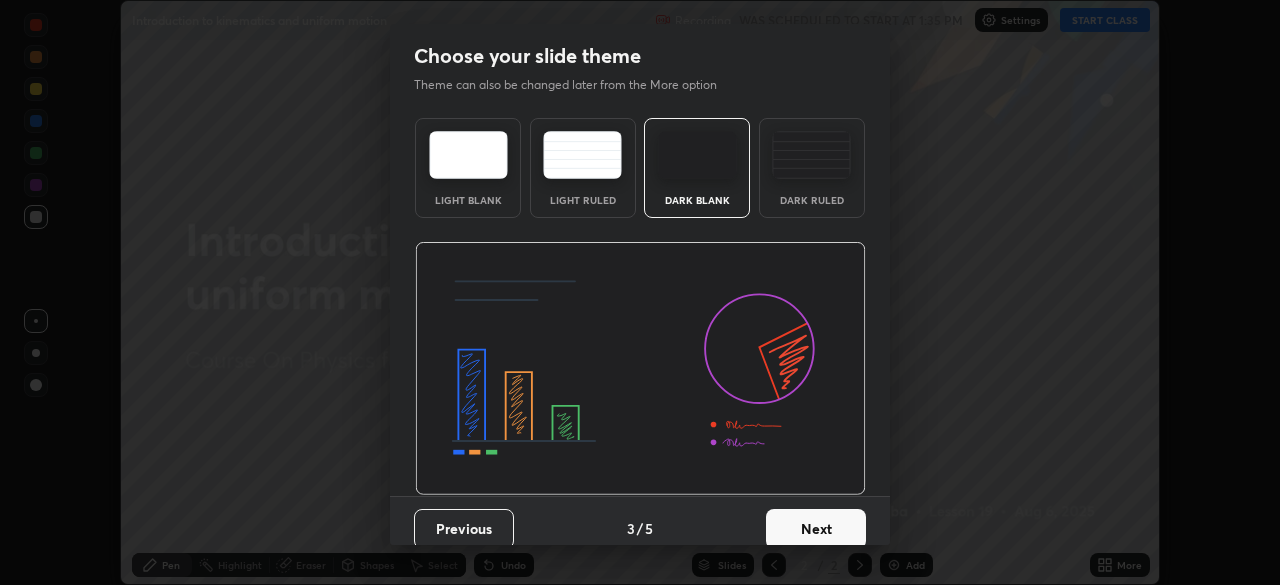 click on "Next" at bounding box center (816, 529) 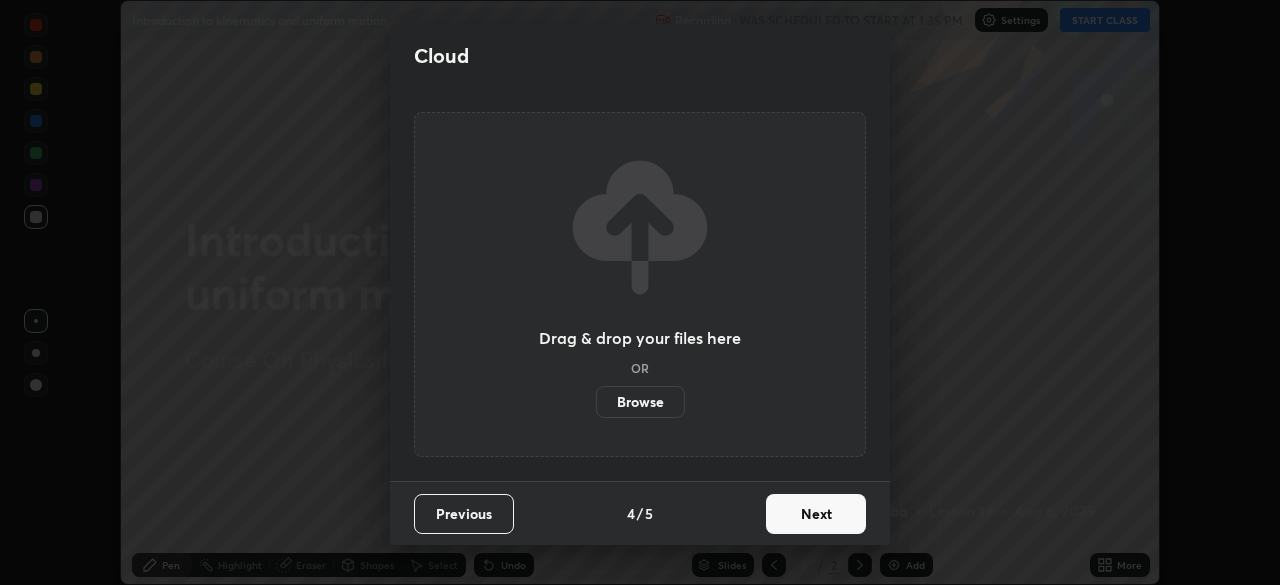 click on "Next" at bounding box center [816, 514] 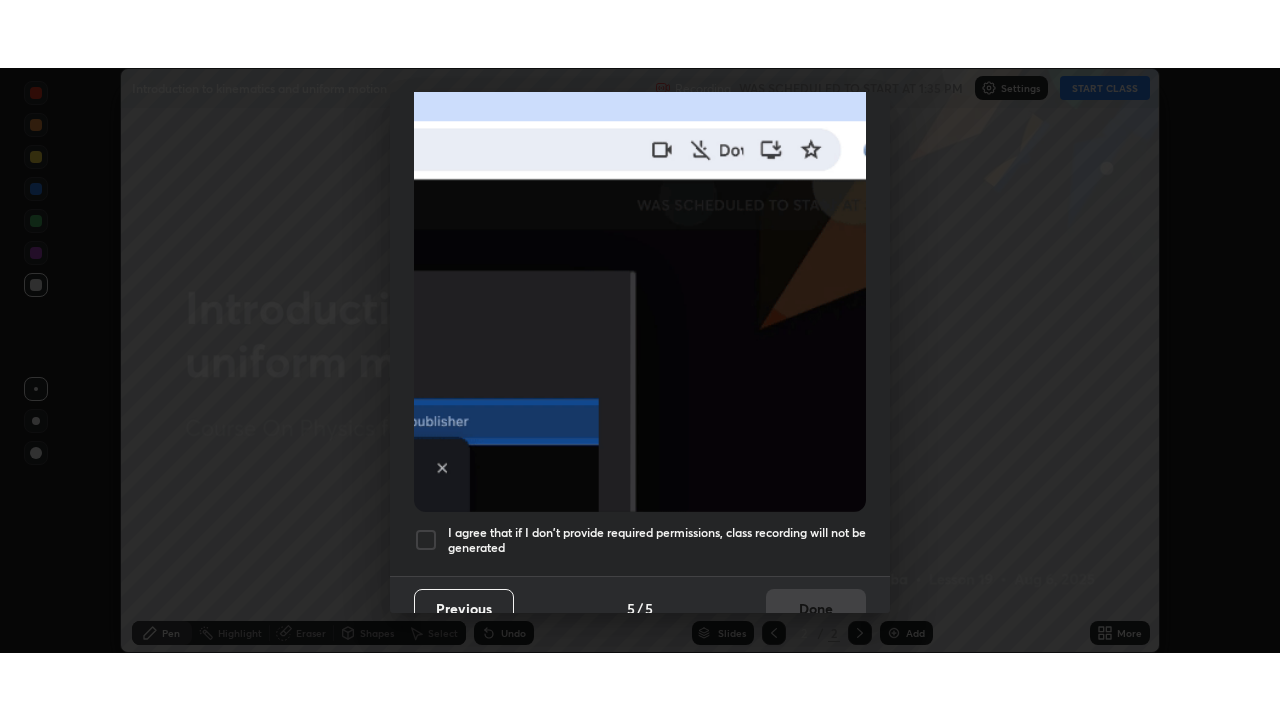 scroll, scrollTop: 479, scrollLeft: 0, axis: vertical 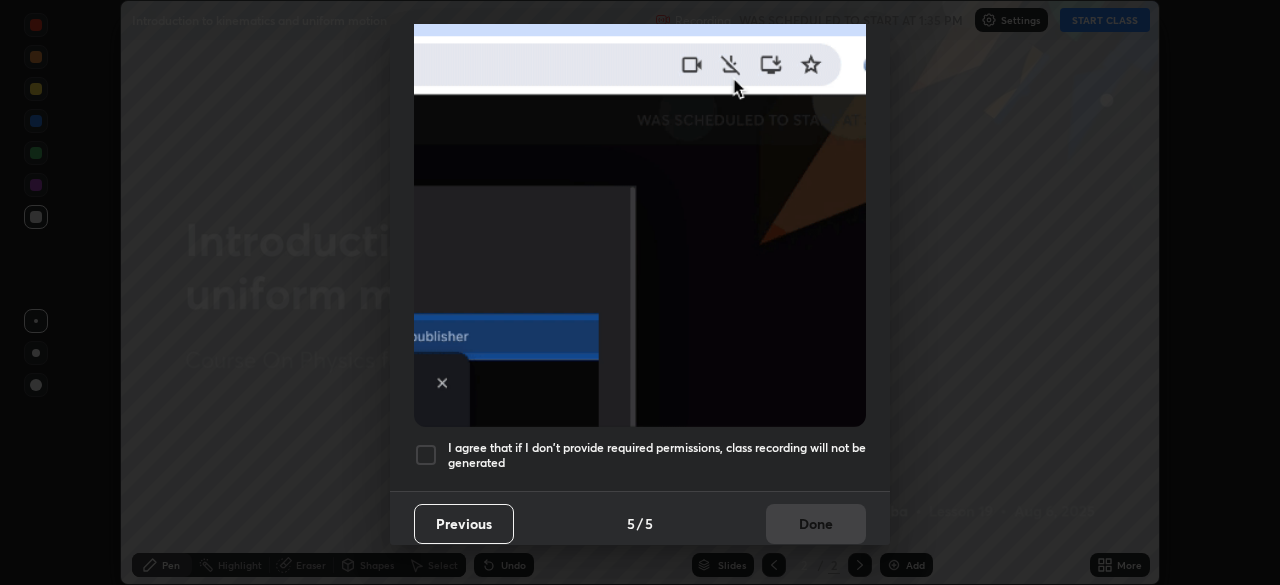 click at bounding box center (426, 455) 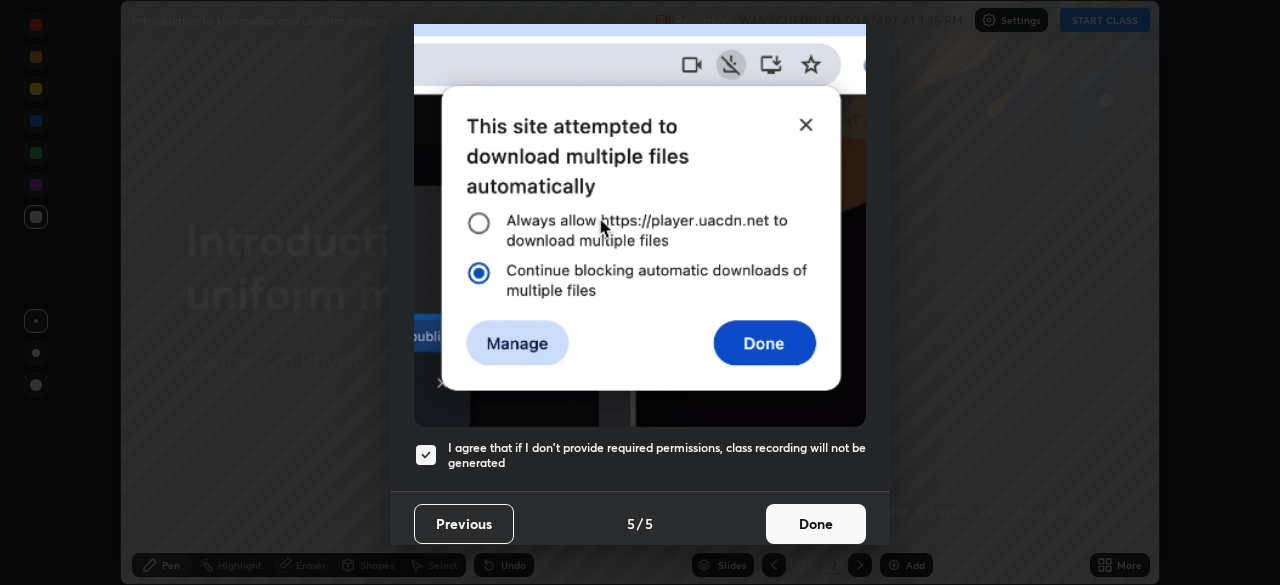 click on "Done" at bounding box center (816, 524) 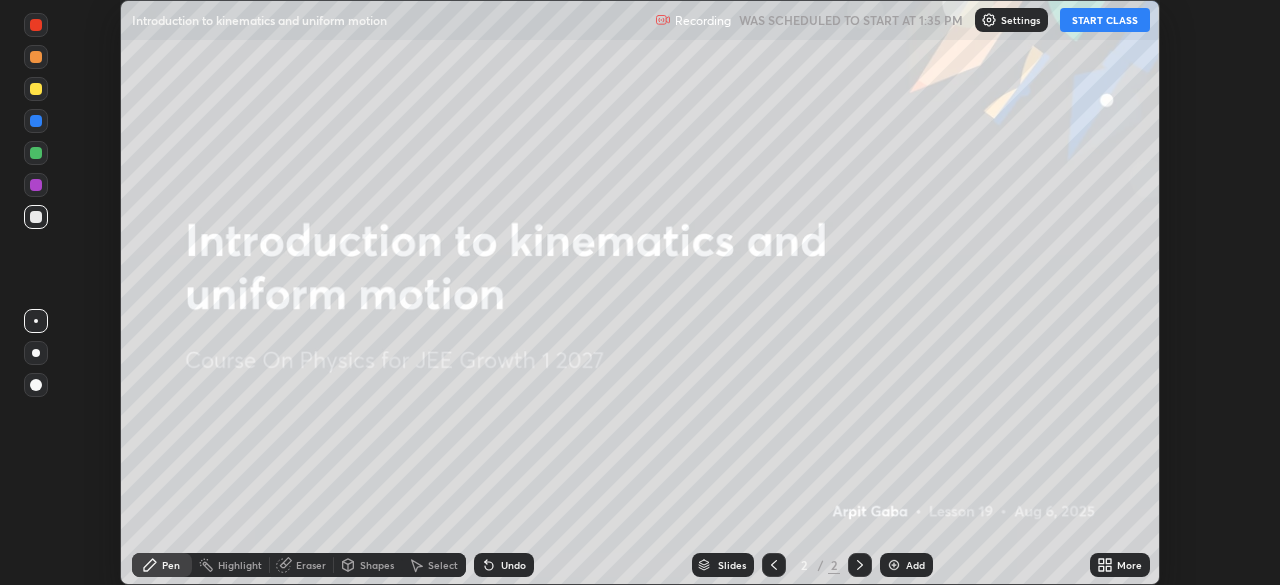 click on "START CLASS" at bounding box center [1105, 20] 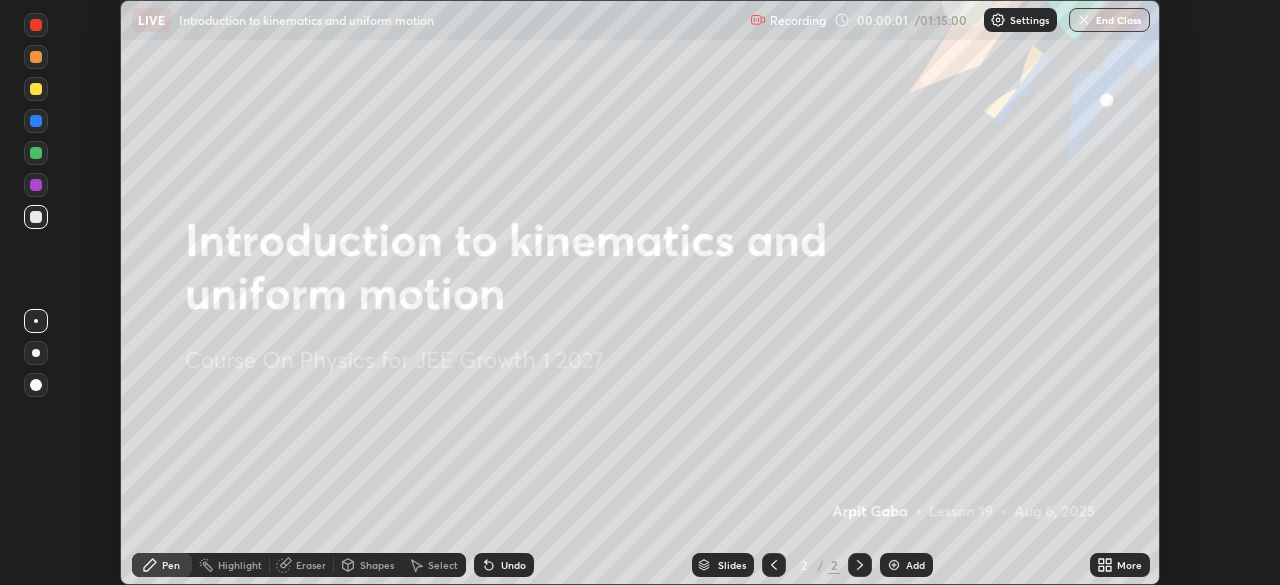 click 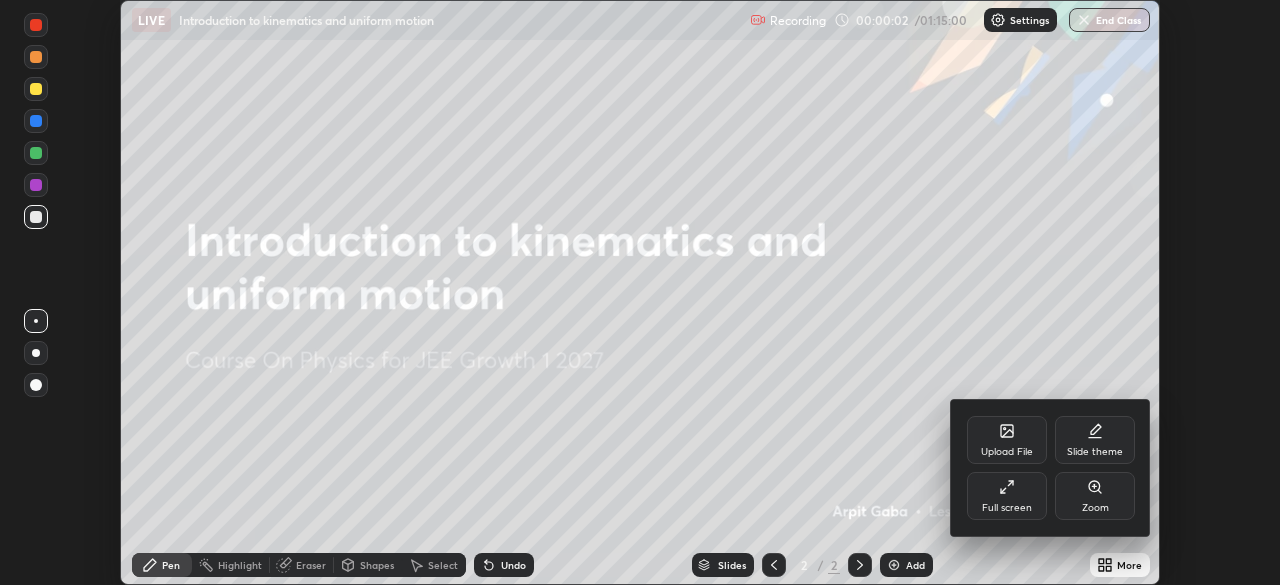 click on "Full screen" at bounding box center (1007, 496) 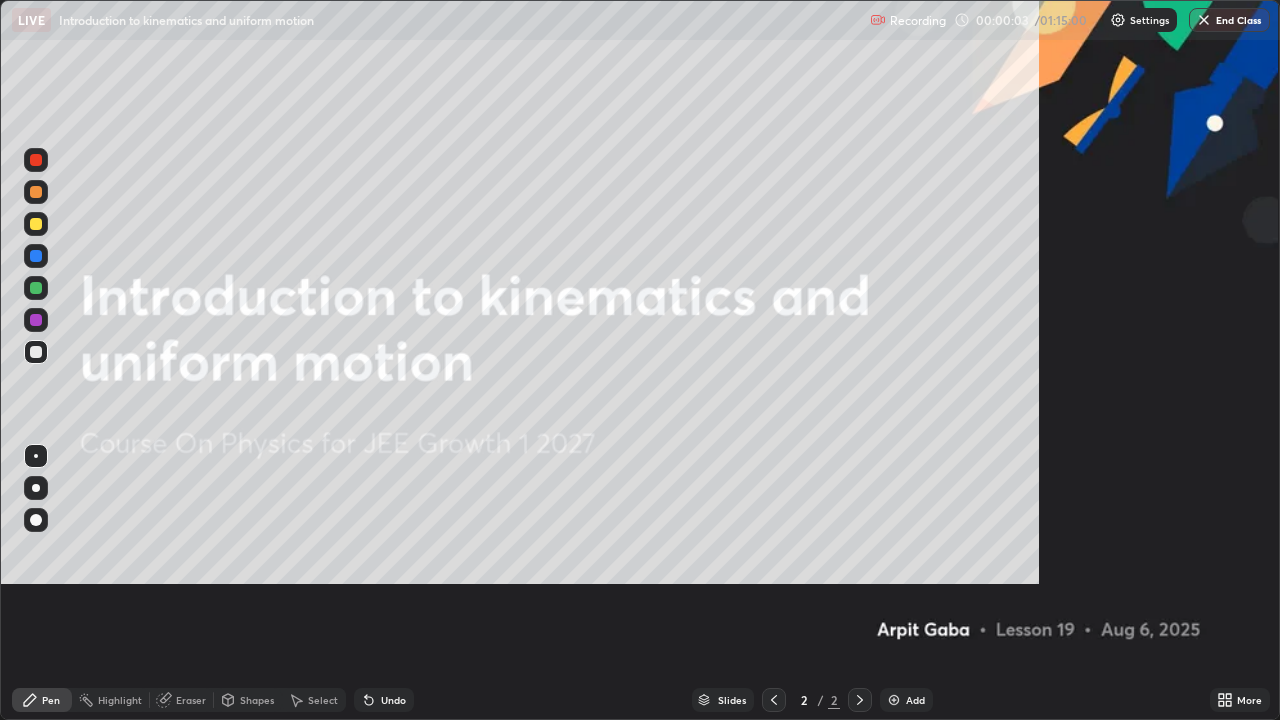 scroll, scrollTop: 99280, scrollLeft: 98720, axis: both 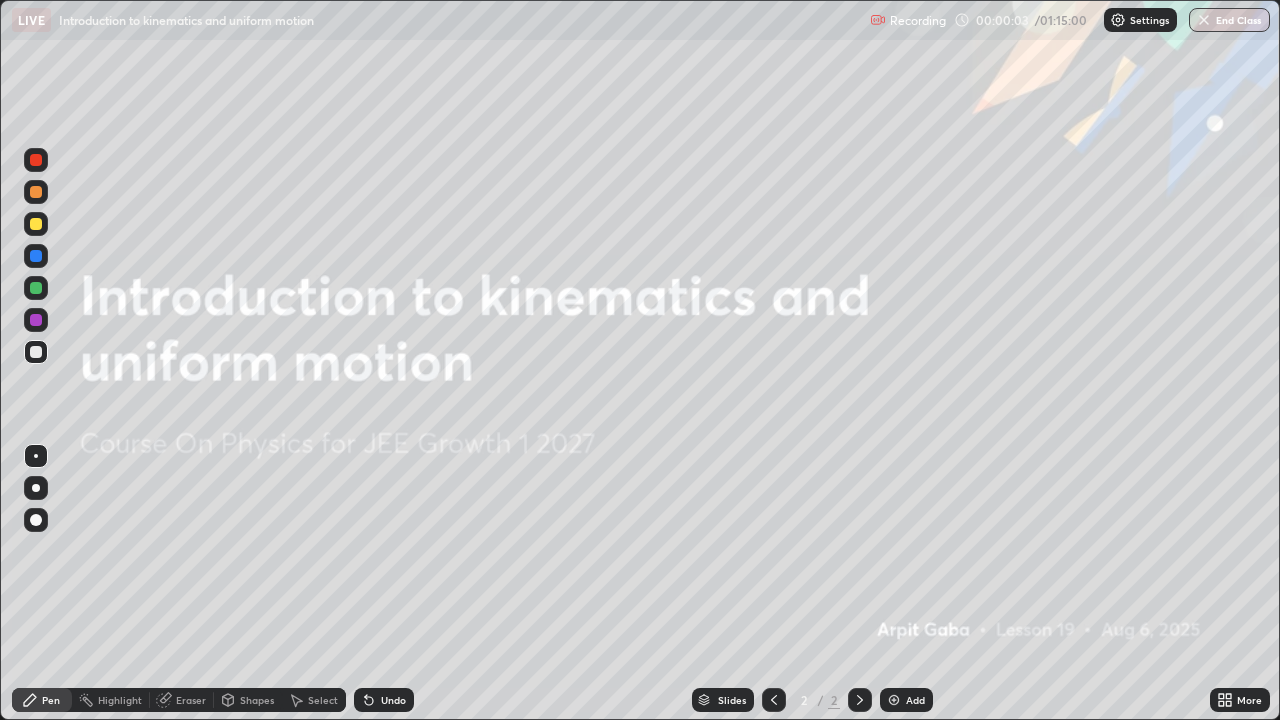 click on "Add" at bounding box center [915, 700] 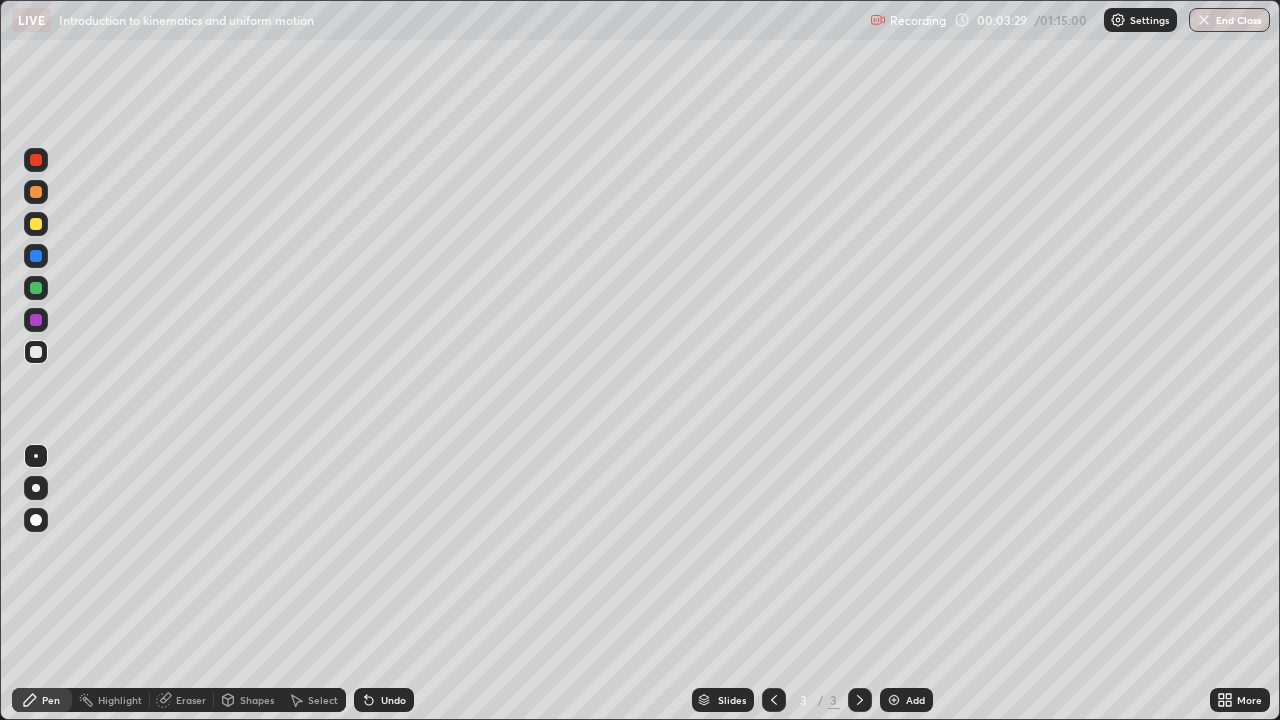 click at bounding box center (36, 224) 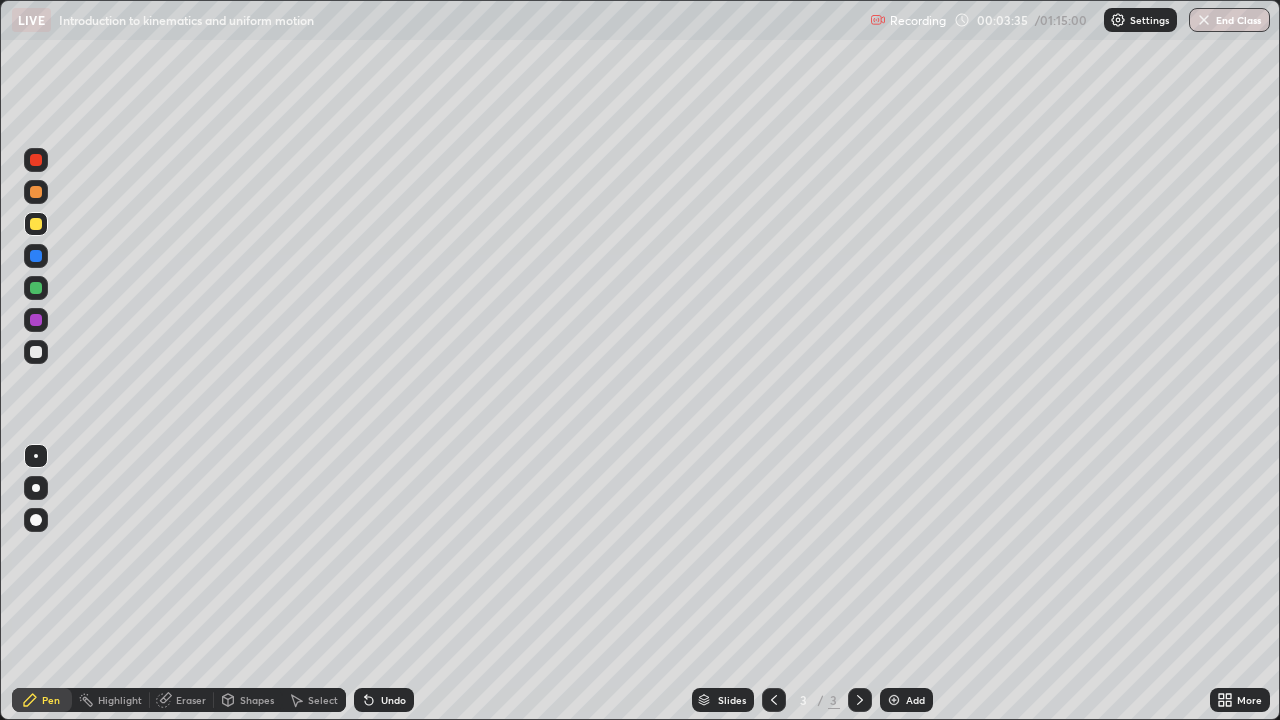 click at bounding box center (36, 352) 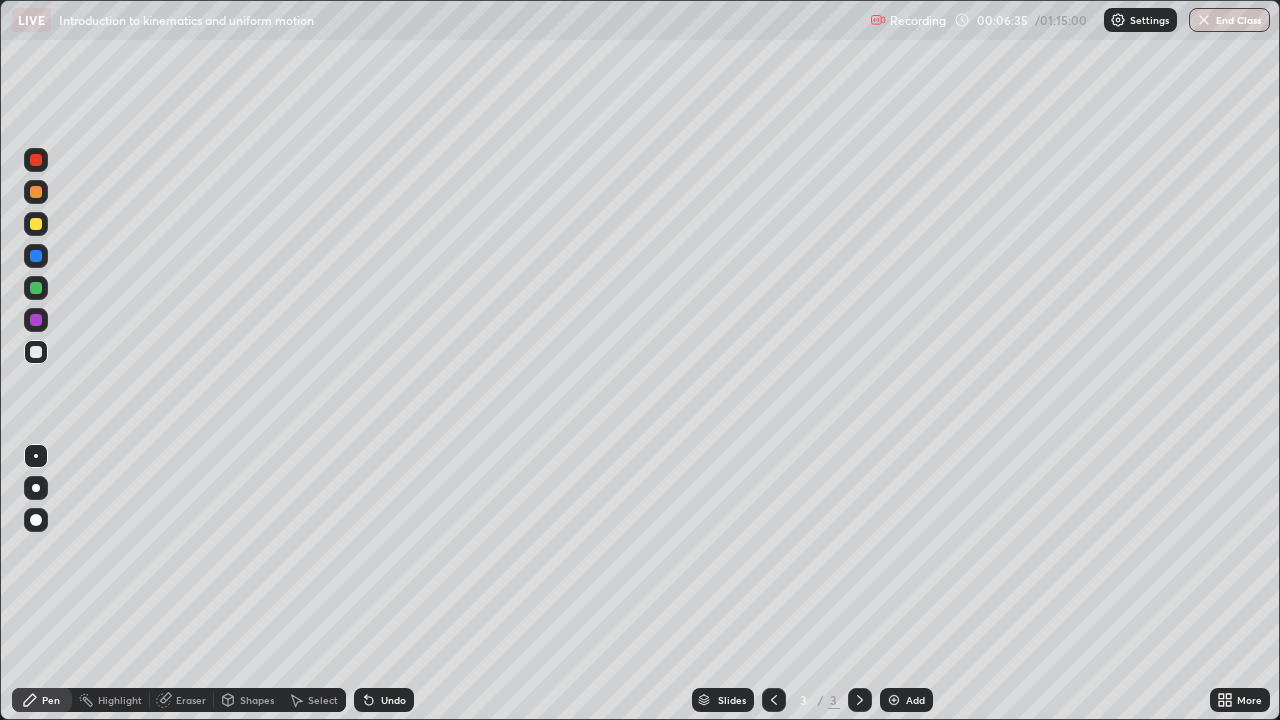 click on "Eraser" at bounding box center [182, 700] 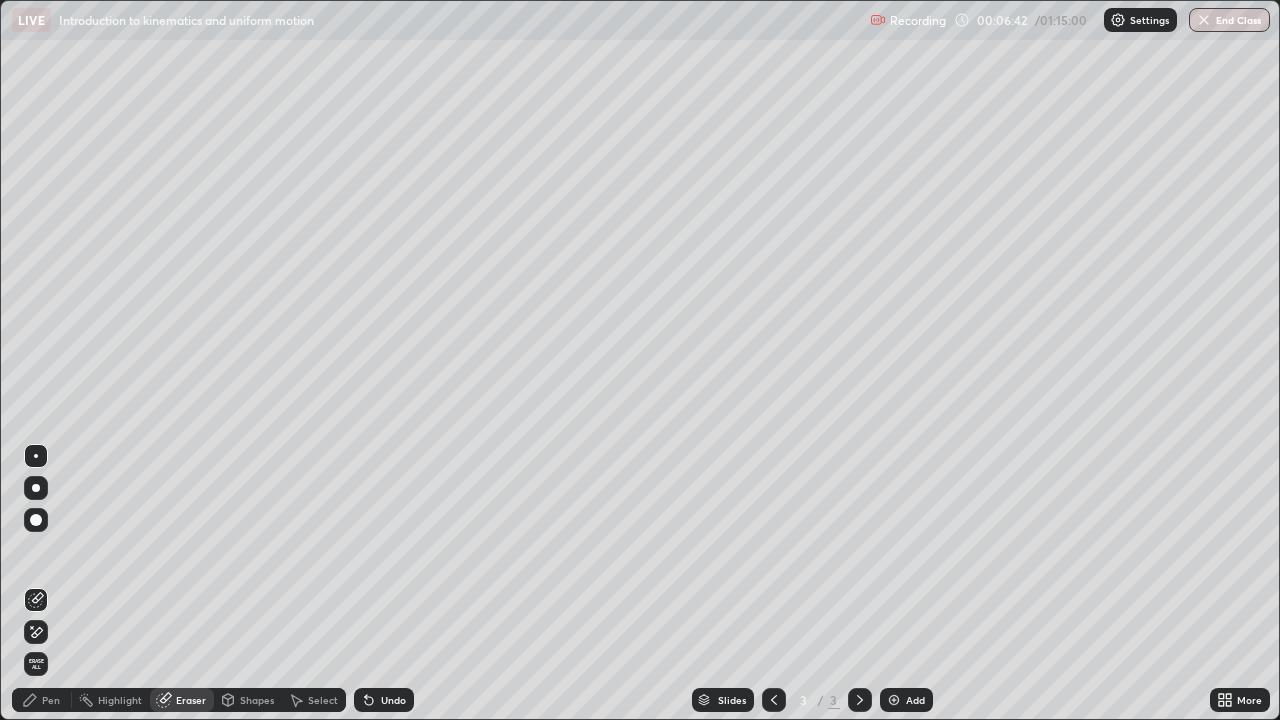 click on "Pen" at bounding box center [51, 700] 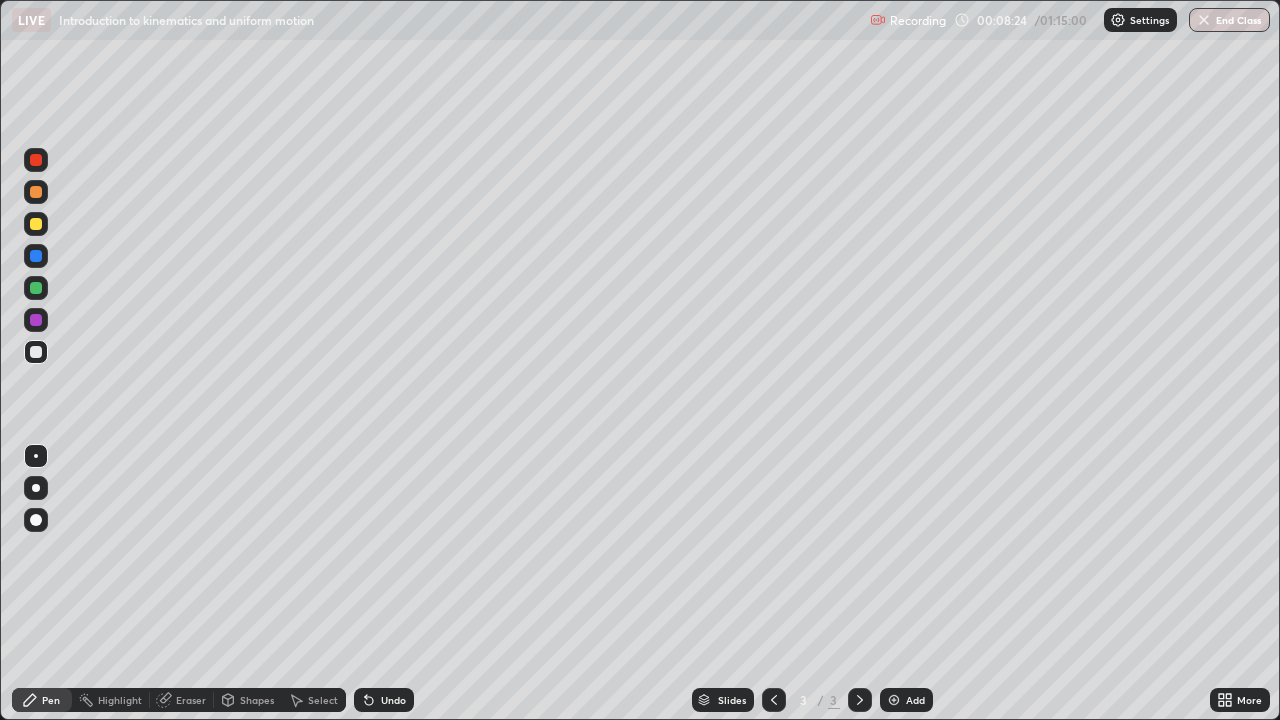 click on "Shapes" at bounding box center (248, 700) 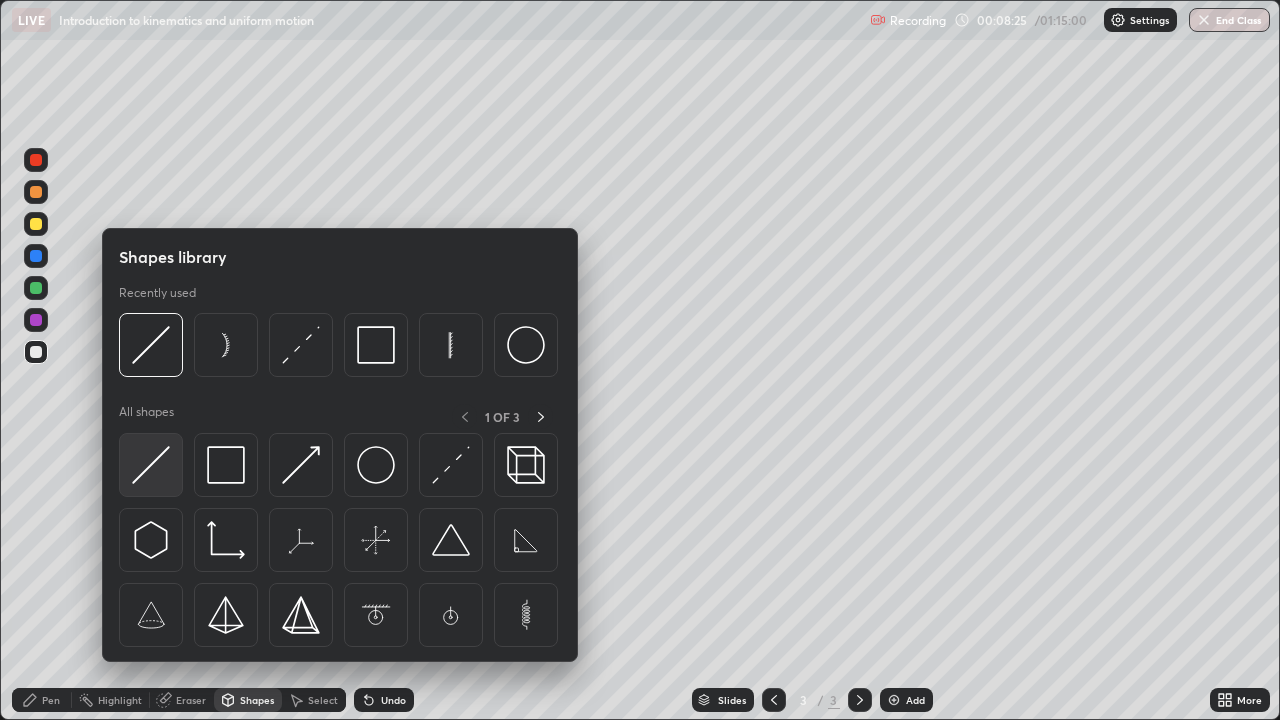 click at bounding box center [151, 465] 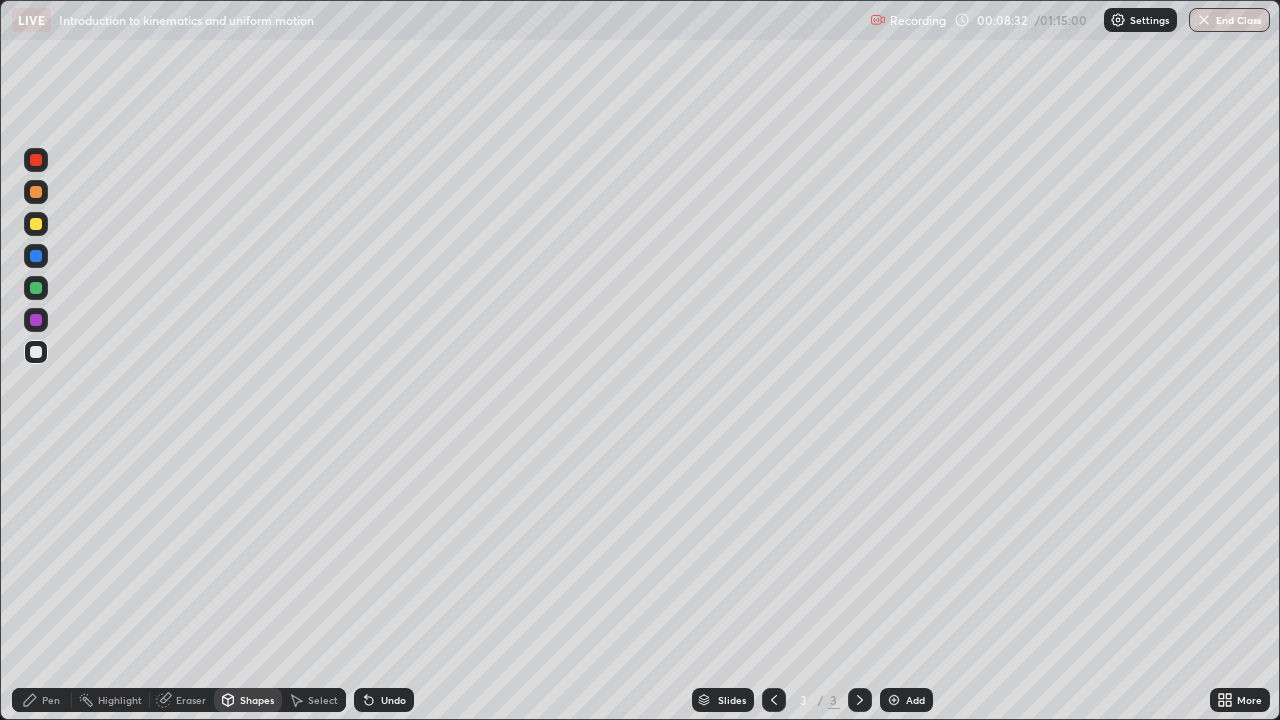click on "Slides 3 / 3 Add" at bounding box center (812, 700) 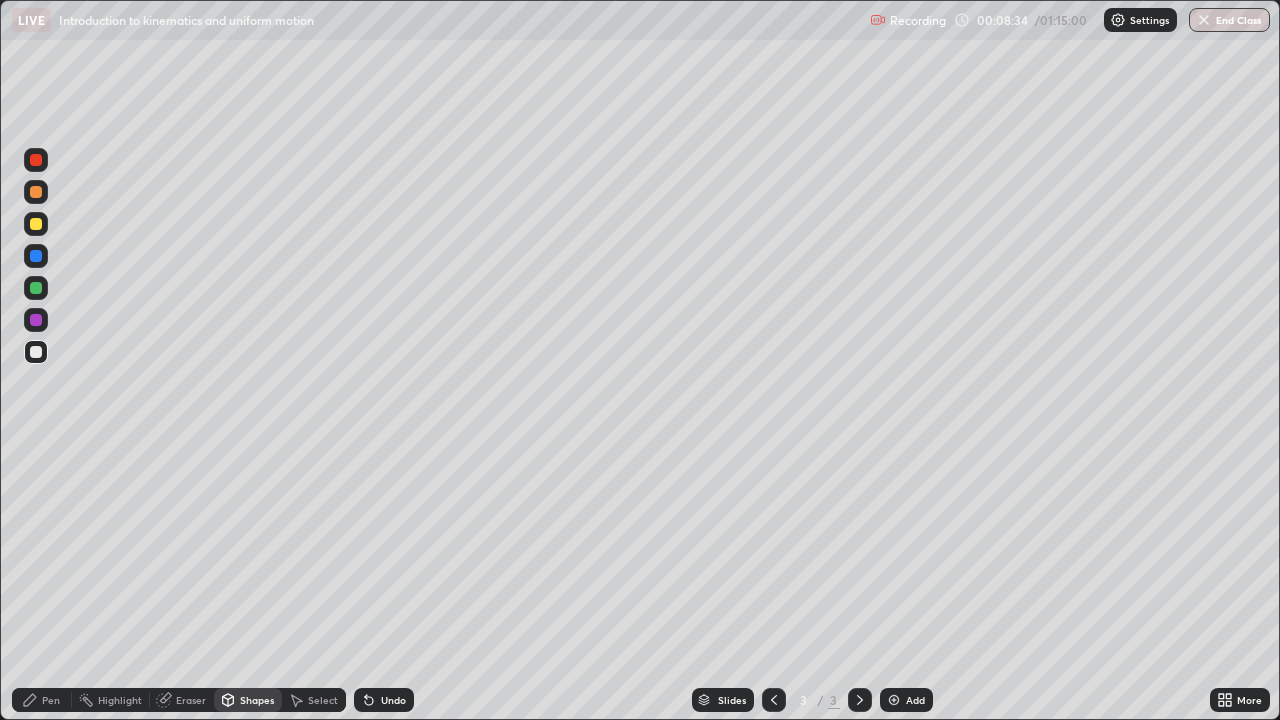 click on "Pen" at bounding box center [51, 700] 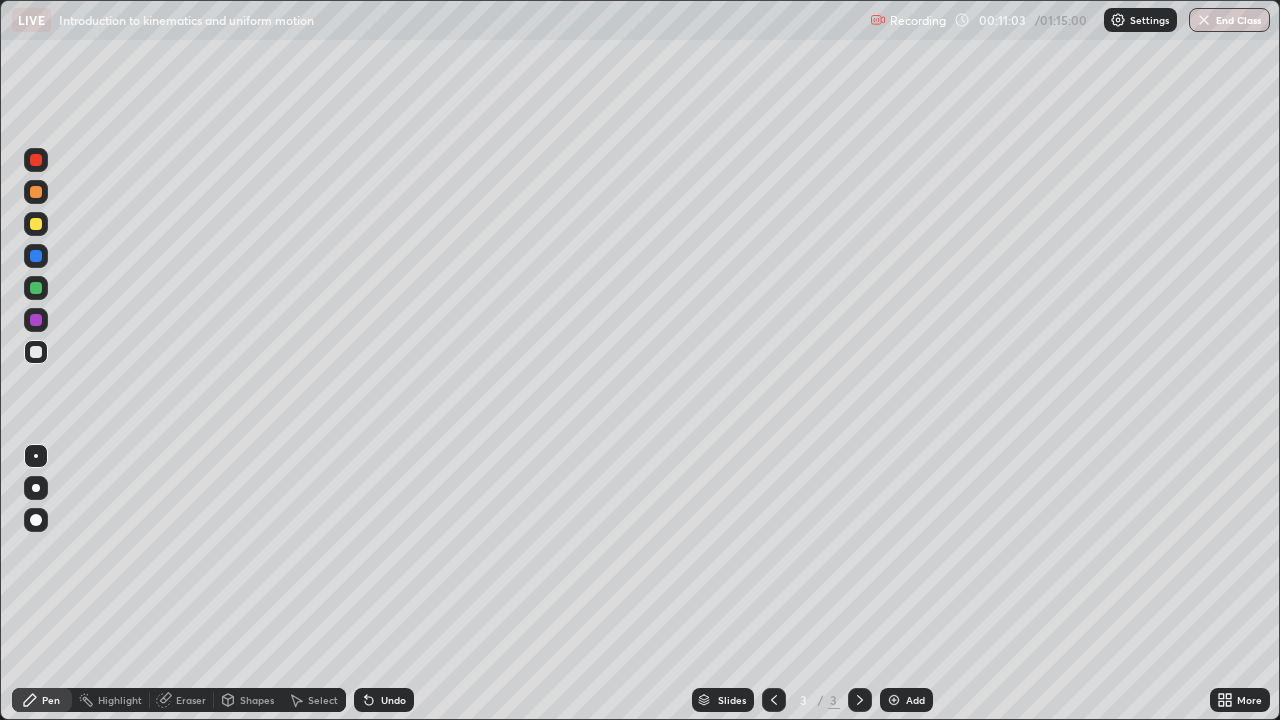 click on "Slides 3 / 3 Add" at bounding box center (812, 700) 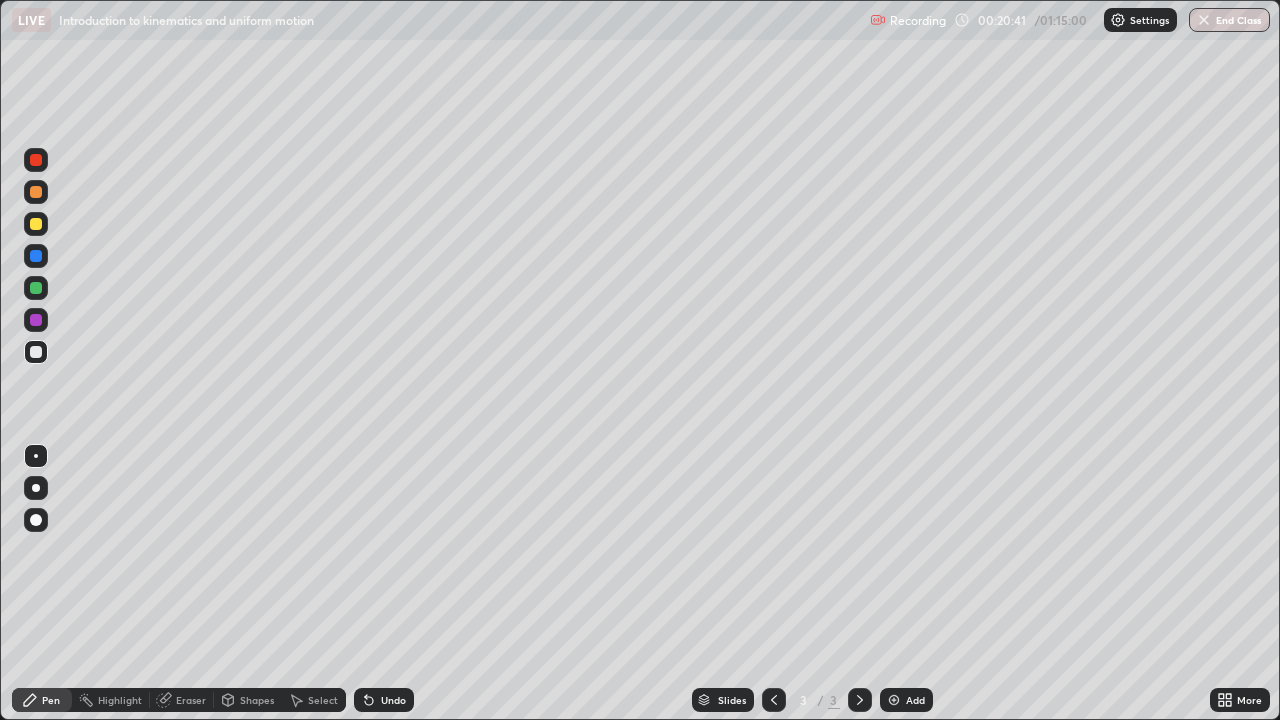 click on "Add" at bounding box center [915, 700] 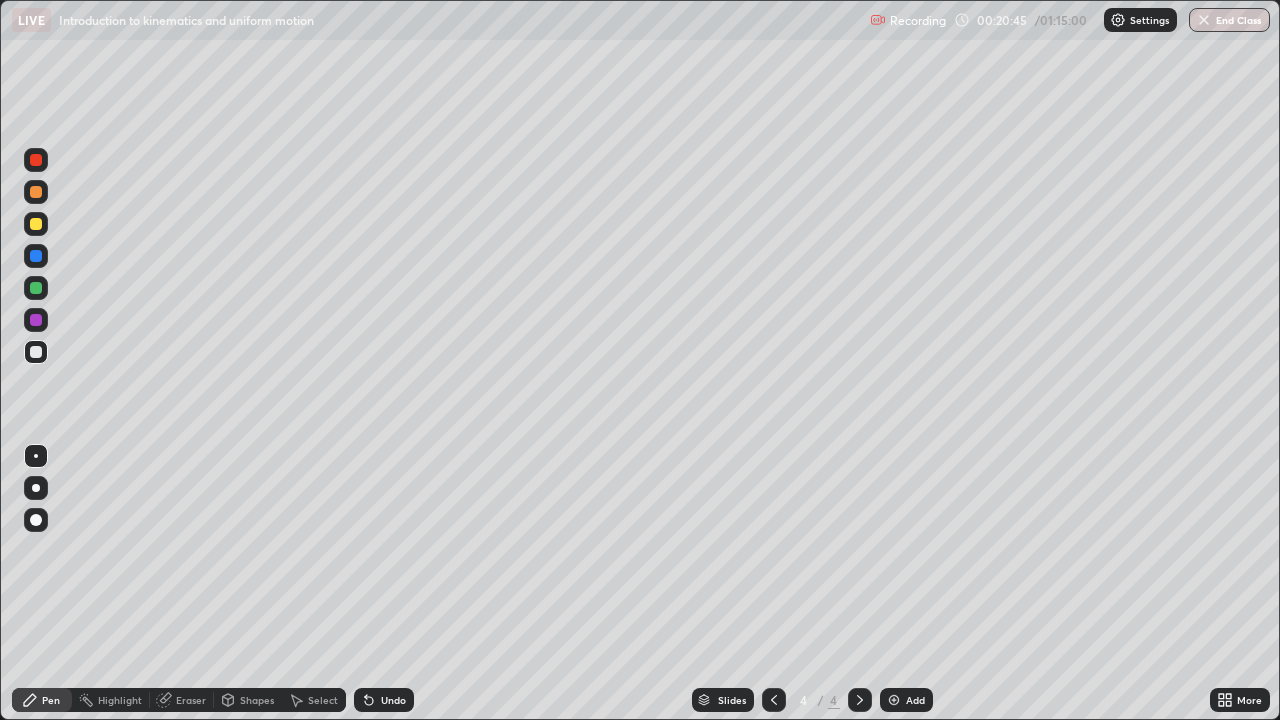 click on "Shapes" at bounding box center [257, 700] 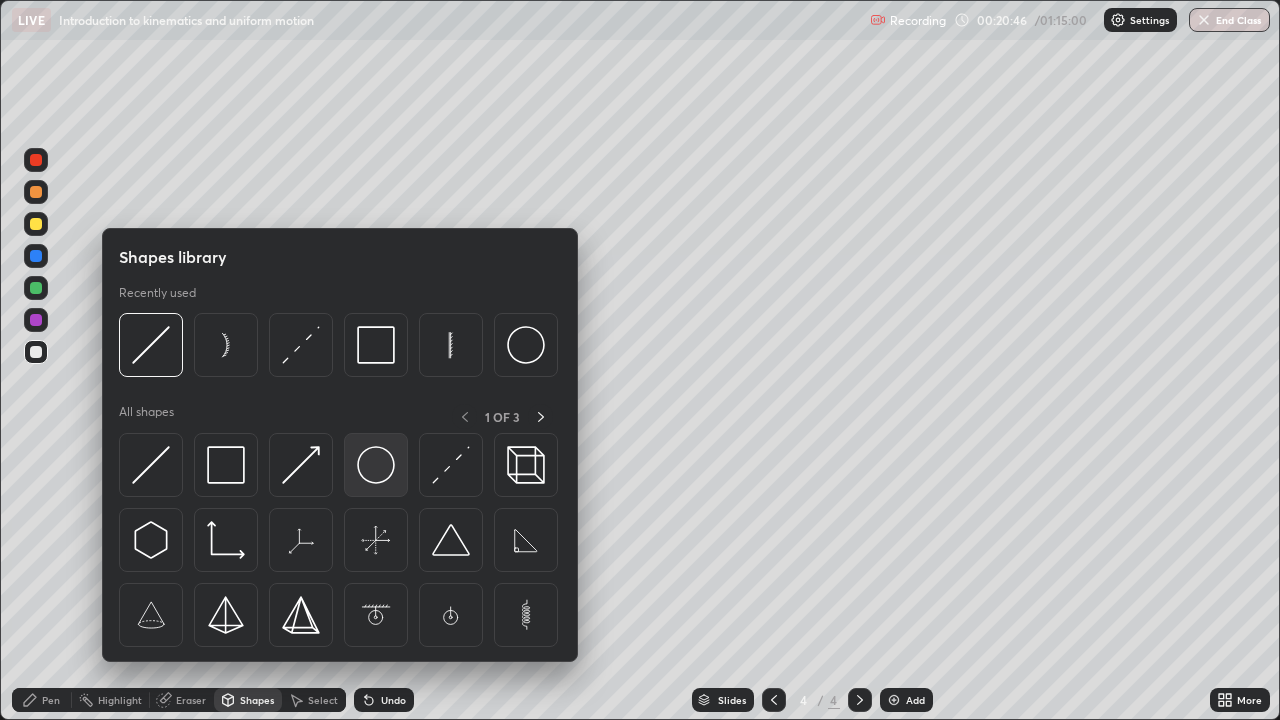 click at bounding box center (376, 465) 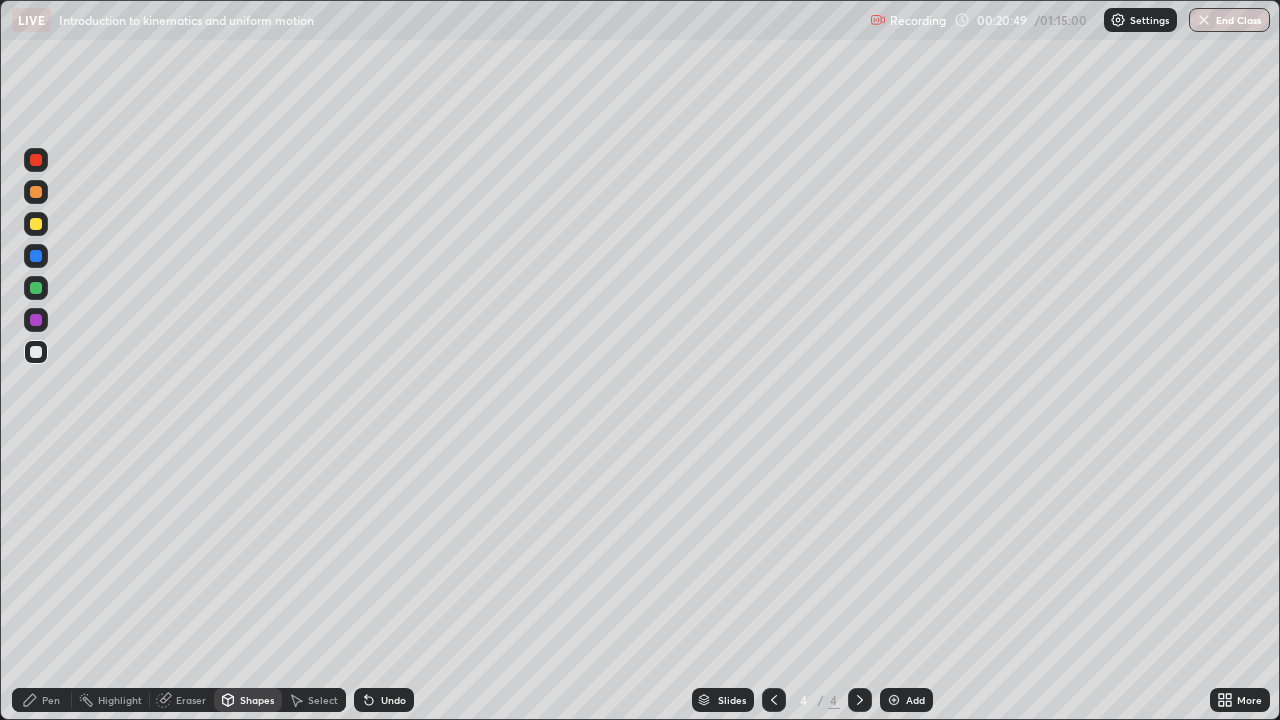 click on "Pen" at bounding box center [51, 700] 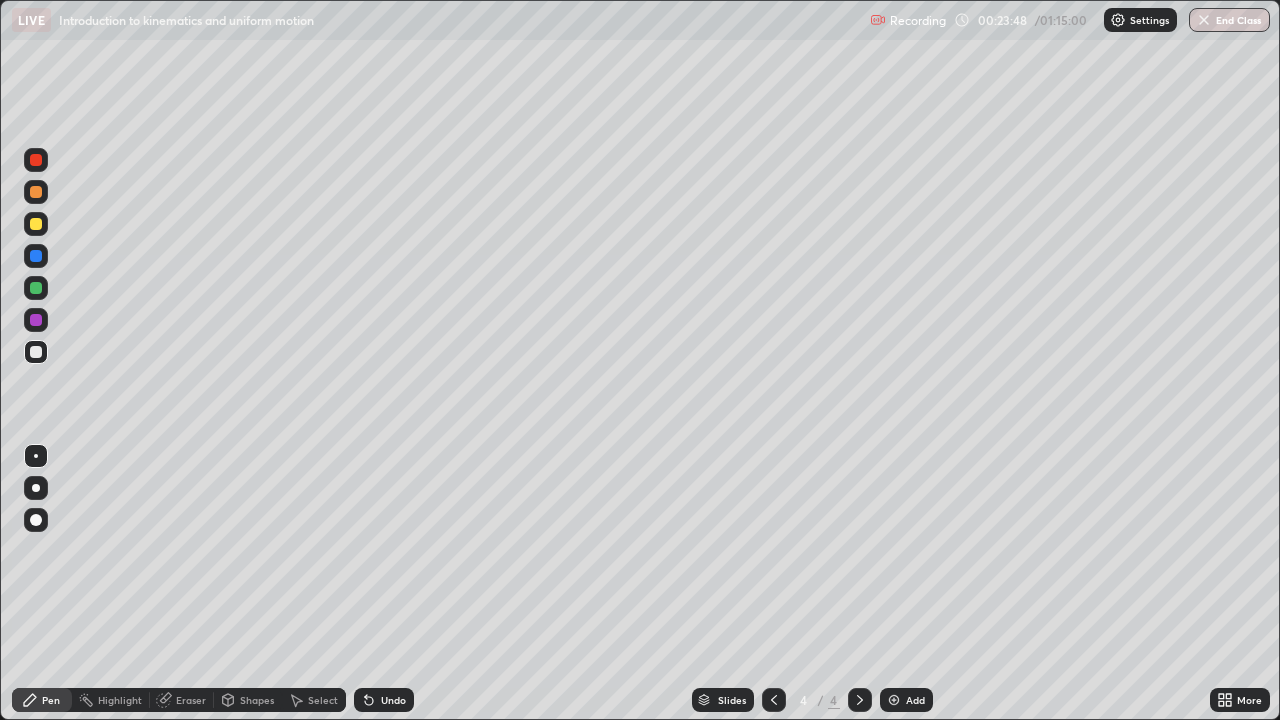 click on "Undo" at bounding box center (384, 700) 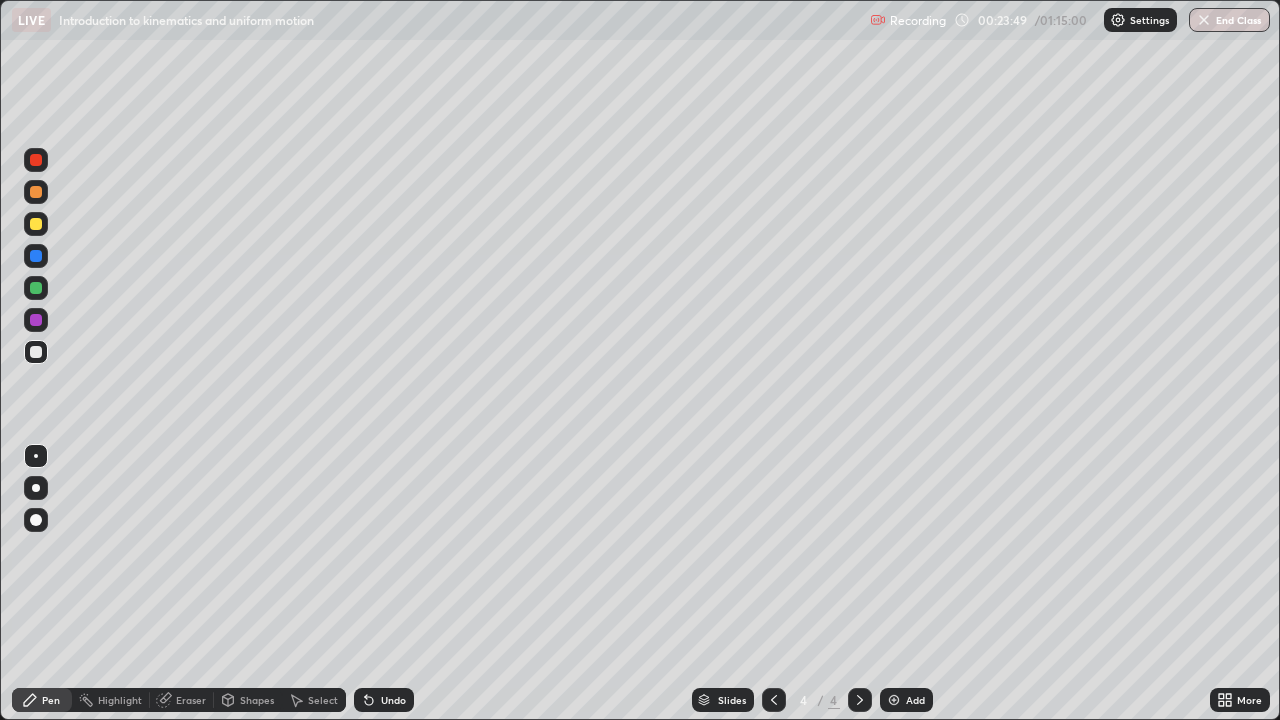 click on "Undo" at bounding box center [393, 700] 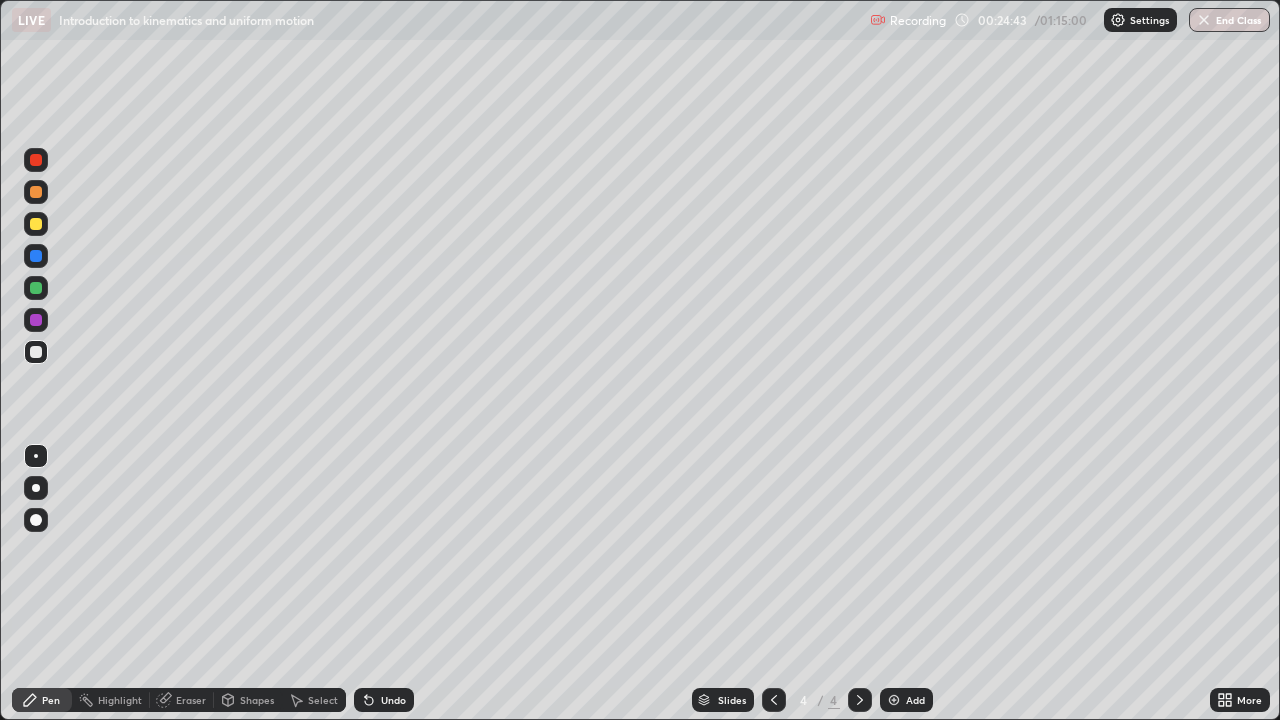 click on "Undo" at bounding box center (384, 700) 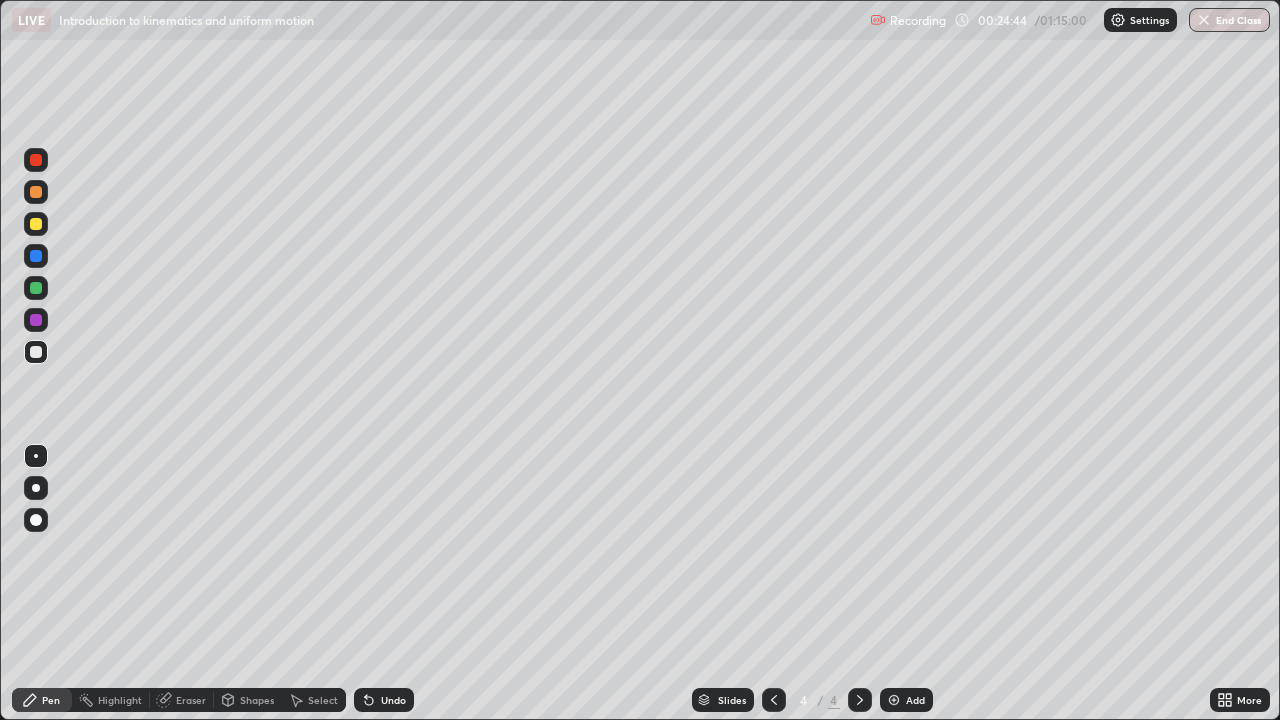click on "Undo" at bounding box center (393, 700) 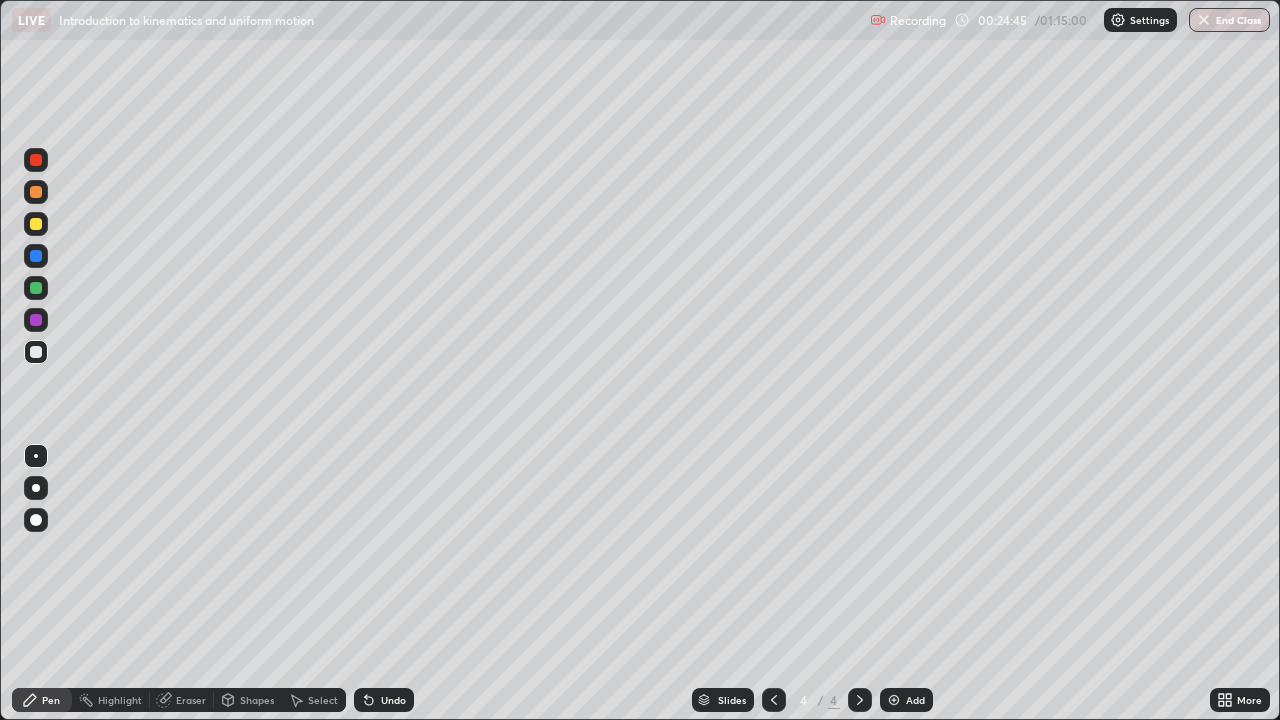 click on "Undo" at bounding box center [393, 700] 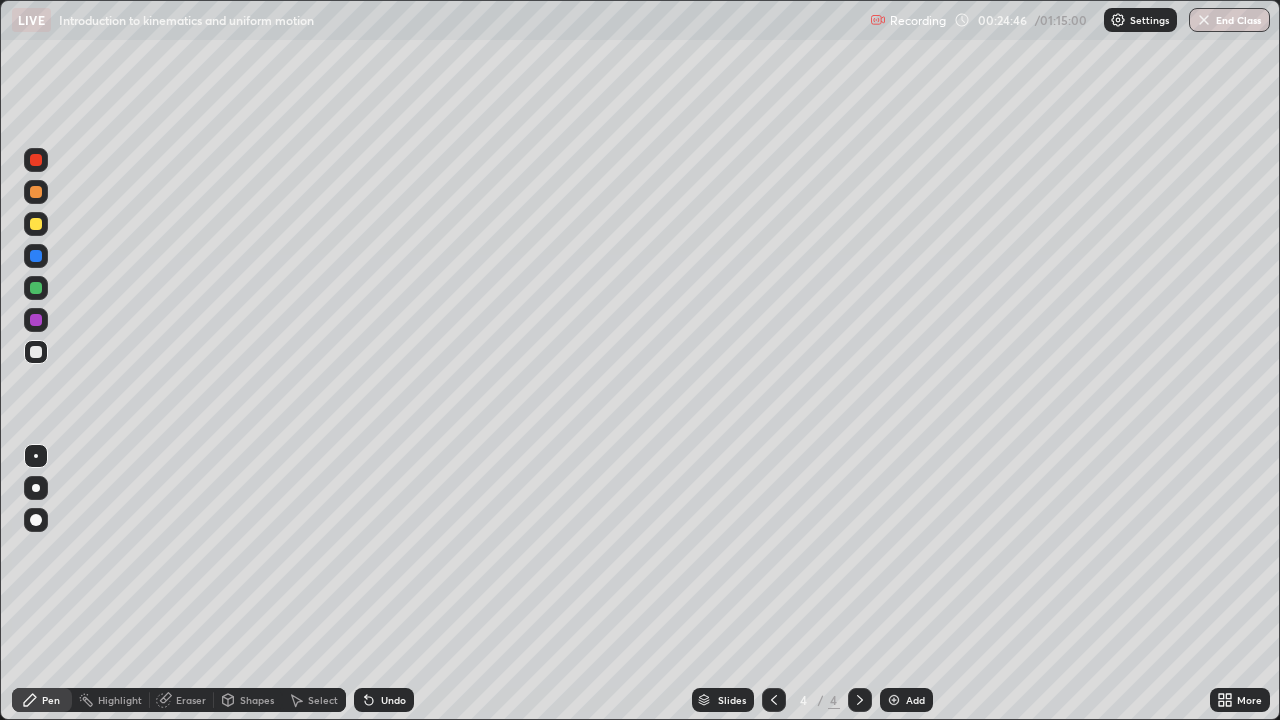click 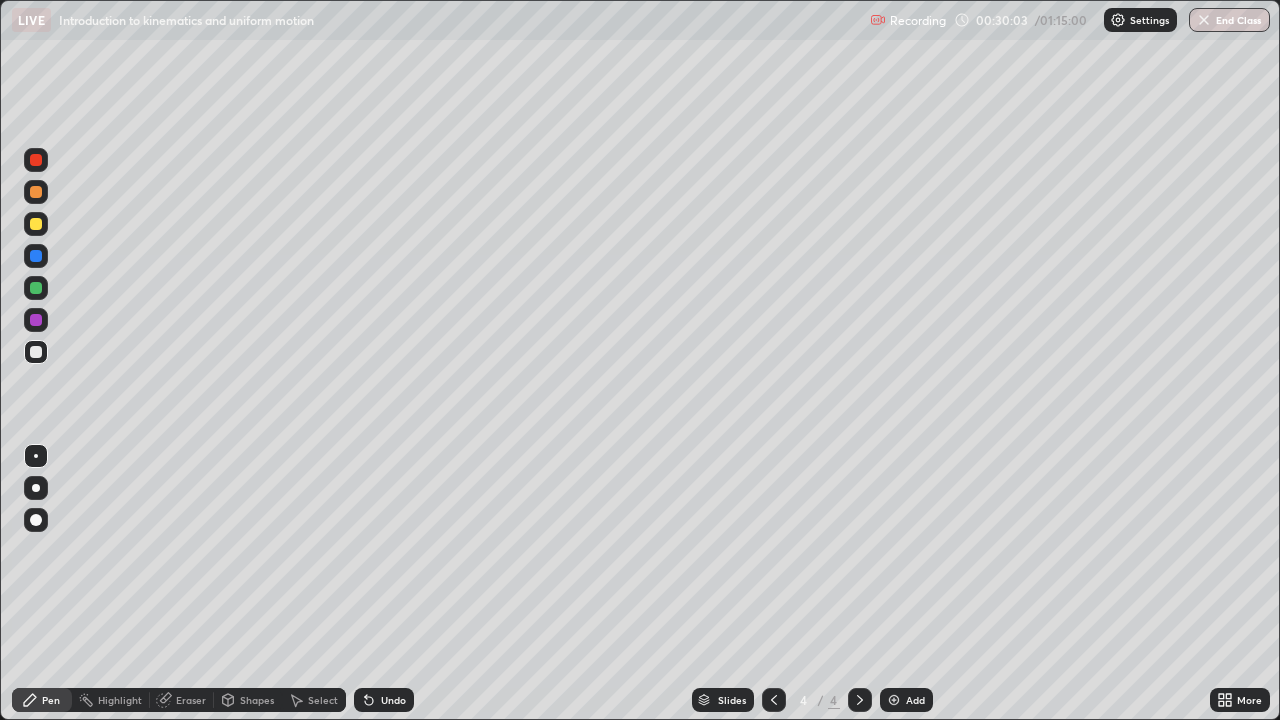 click 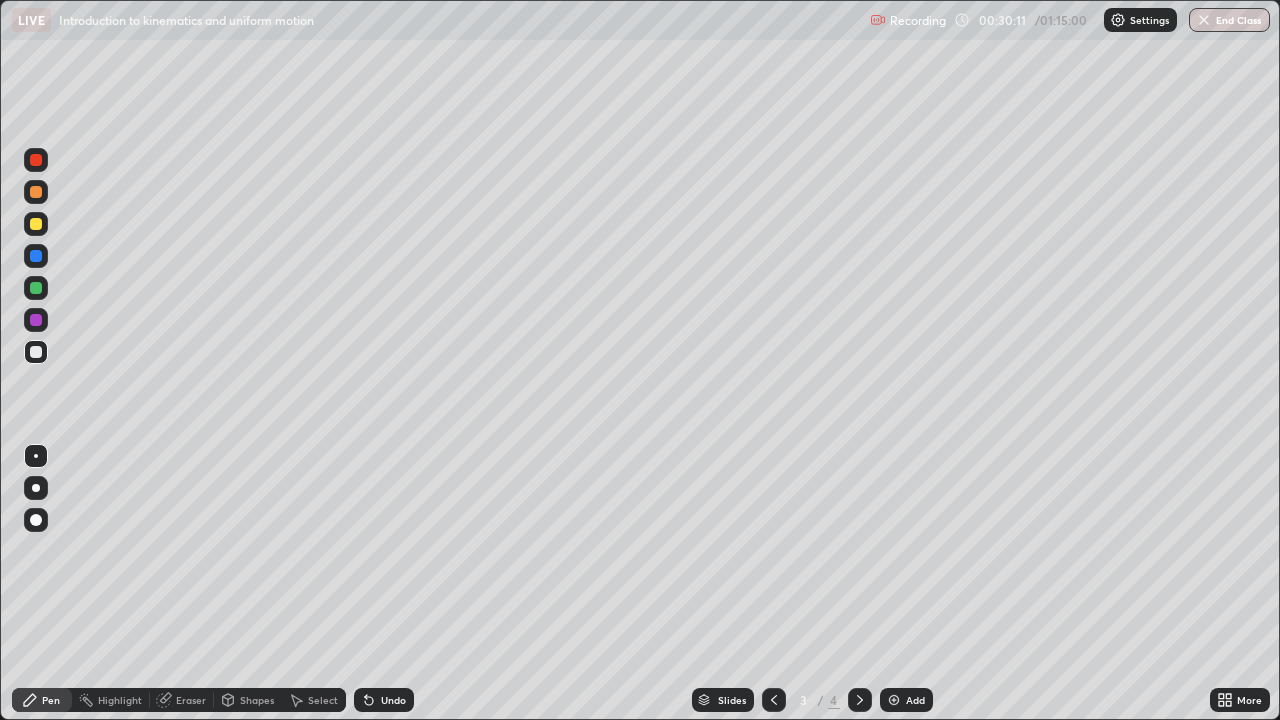click at bounding box center [860, 700] 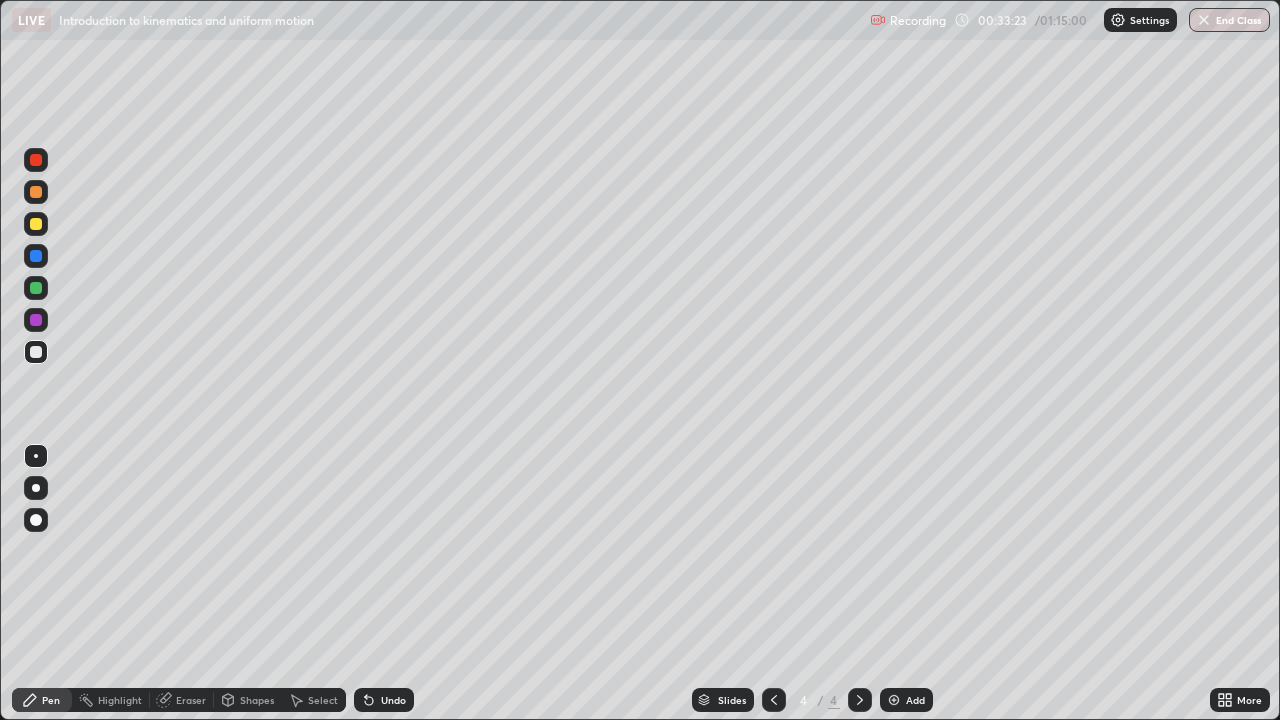 click on "Add" at bounding box center (906, 700) 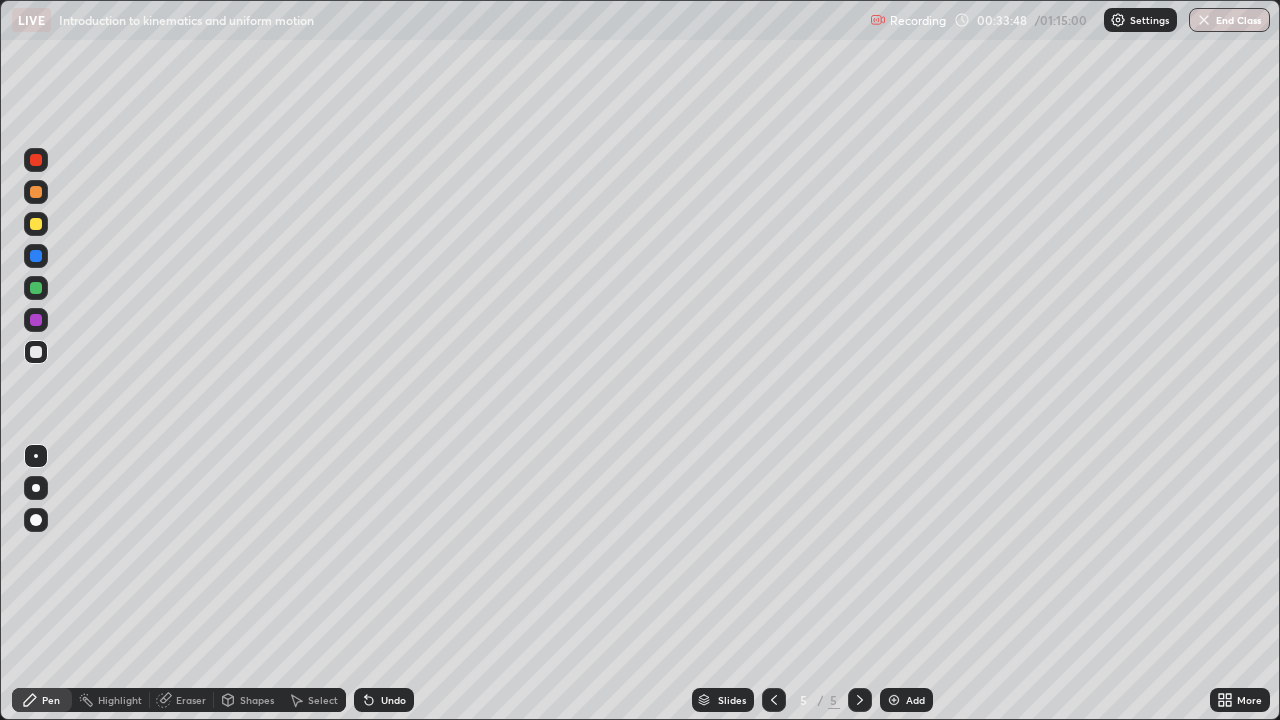 click on "Shapes" at bounding box center [257, 700] 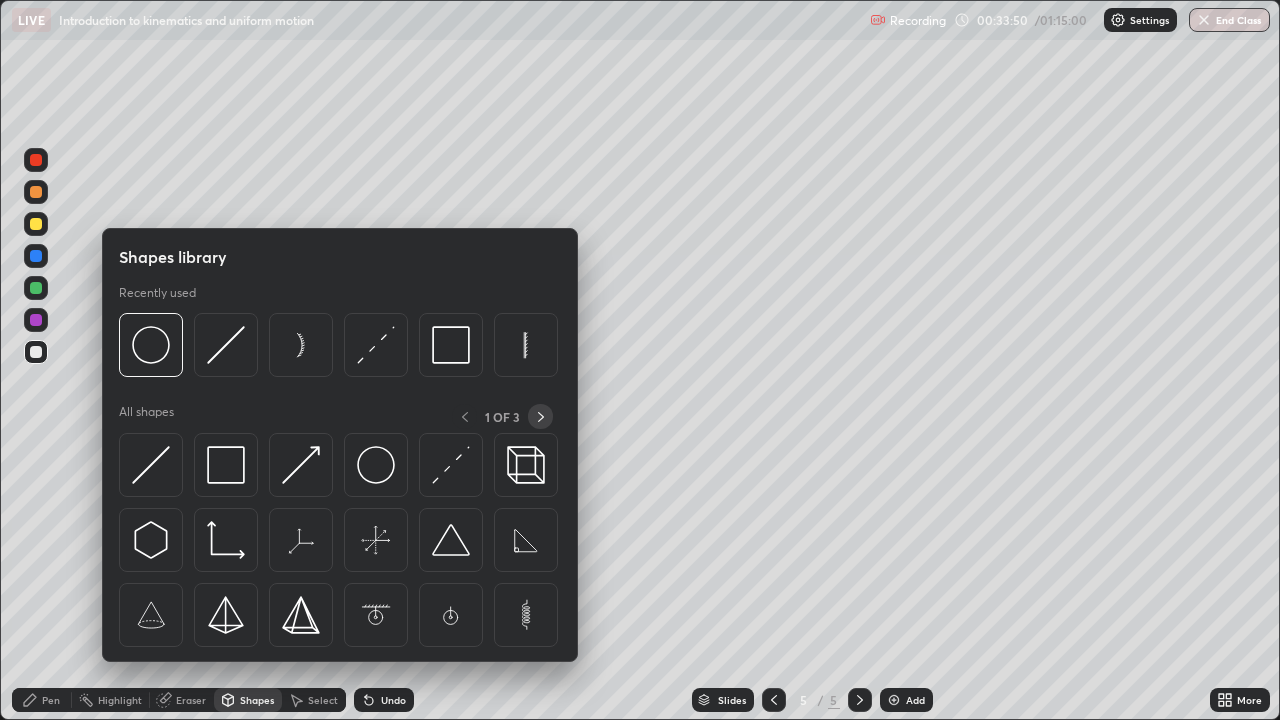 click 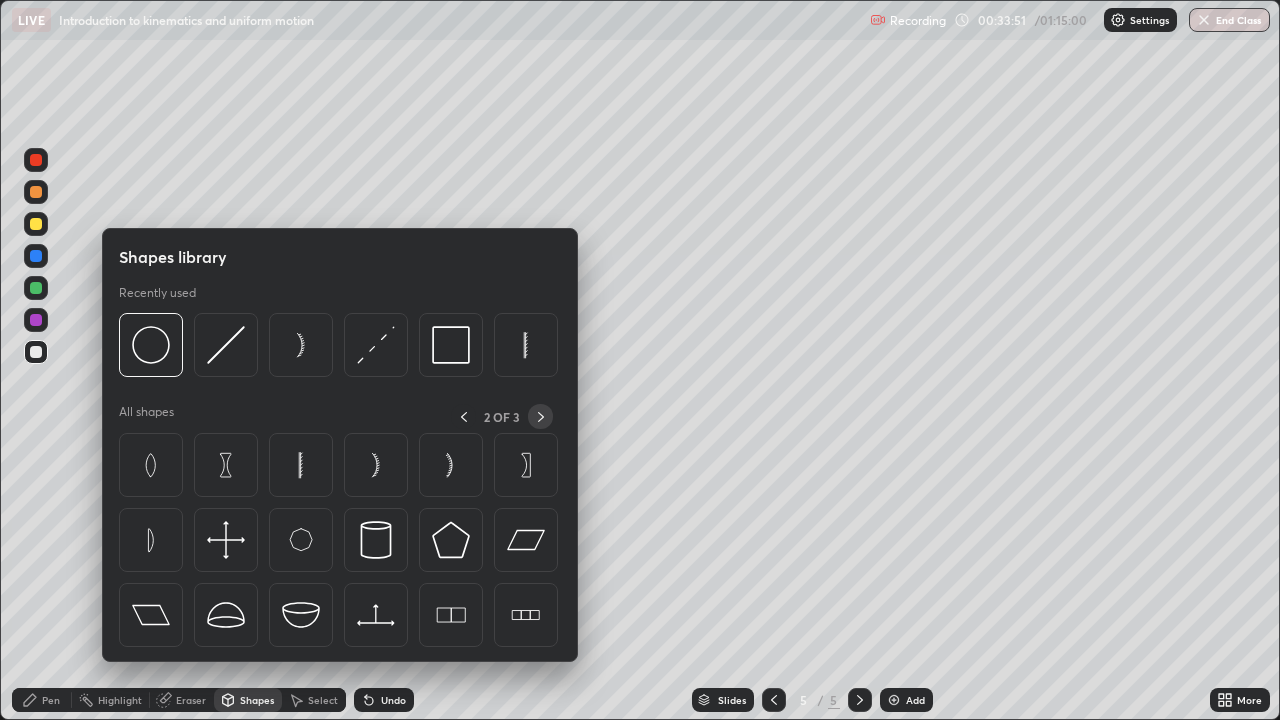 click at bounding box center (226, 540) 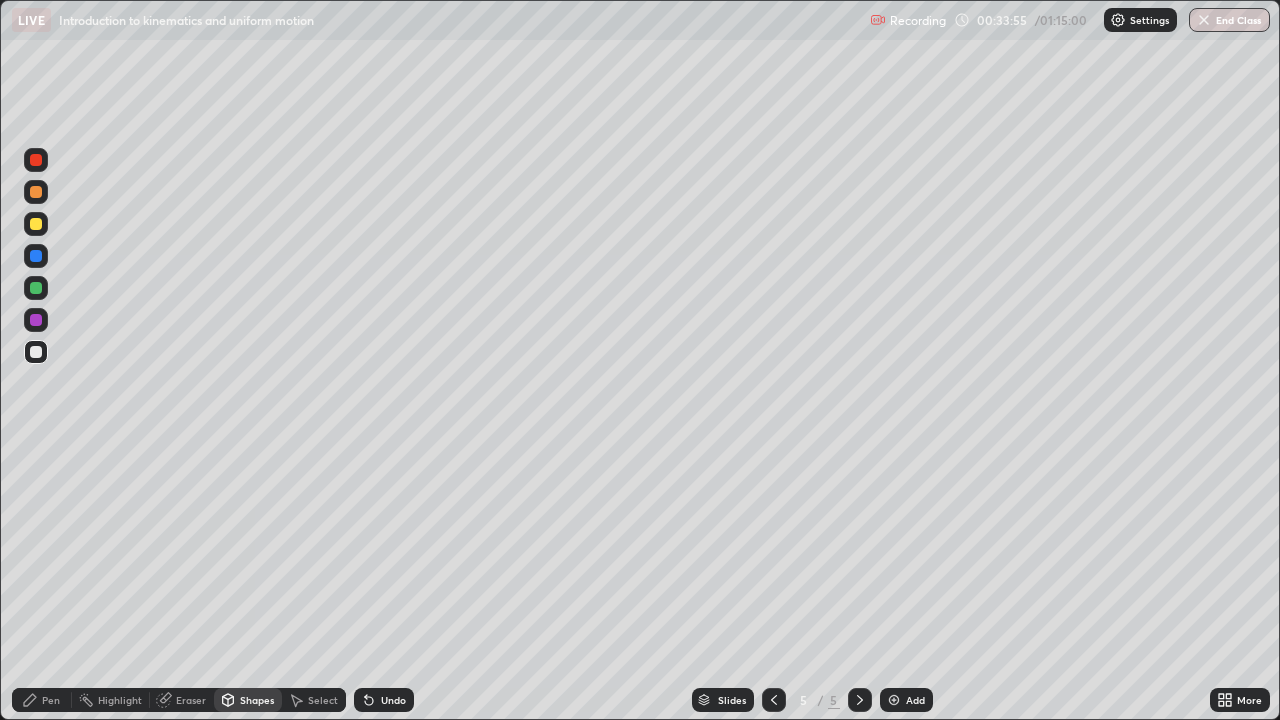 click on "Pen" at bounding box center (51, 700) 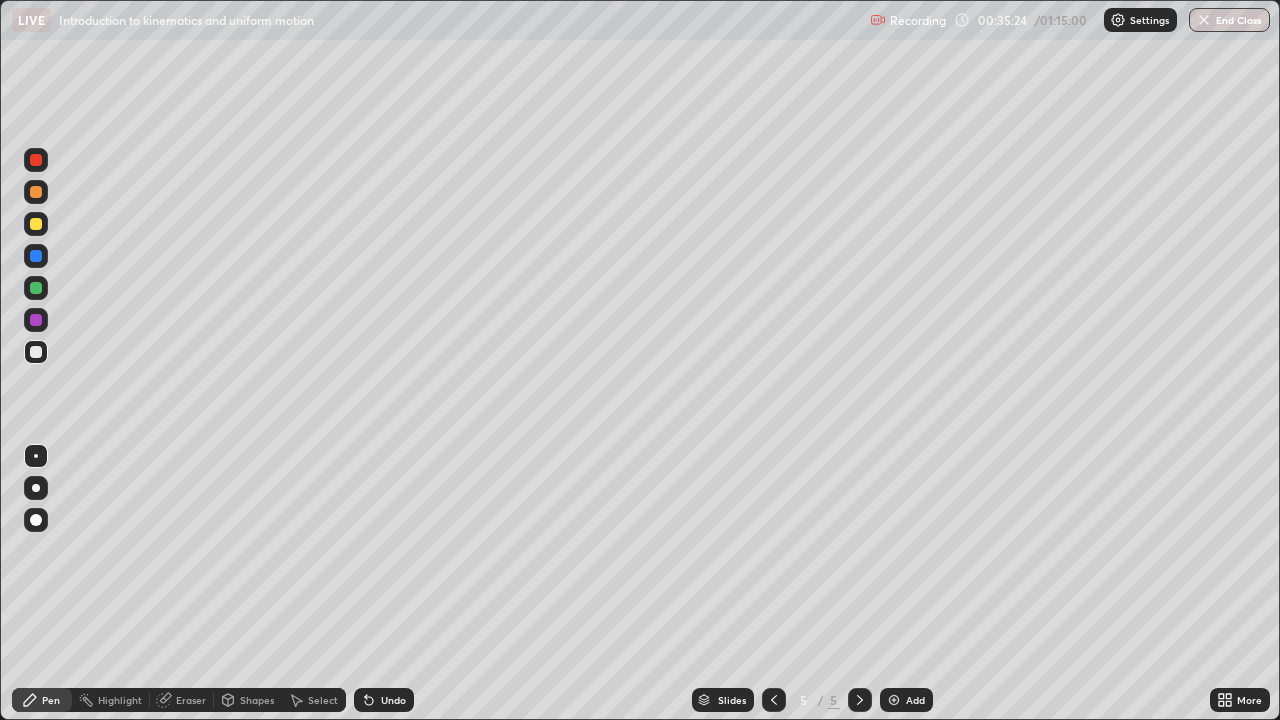 click on "Undo" at bounding box center [384, 700] 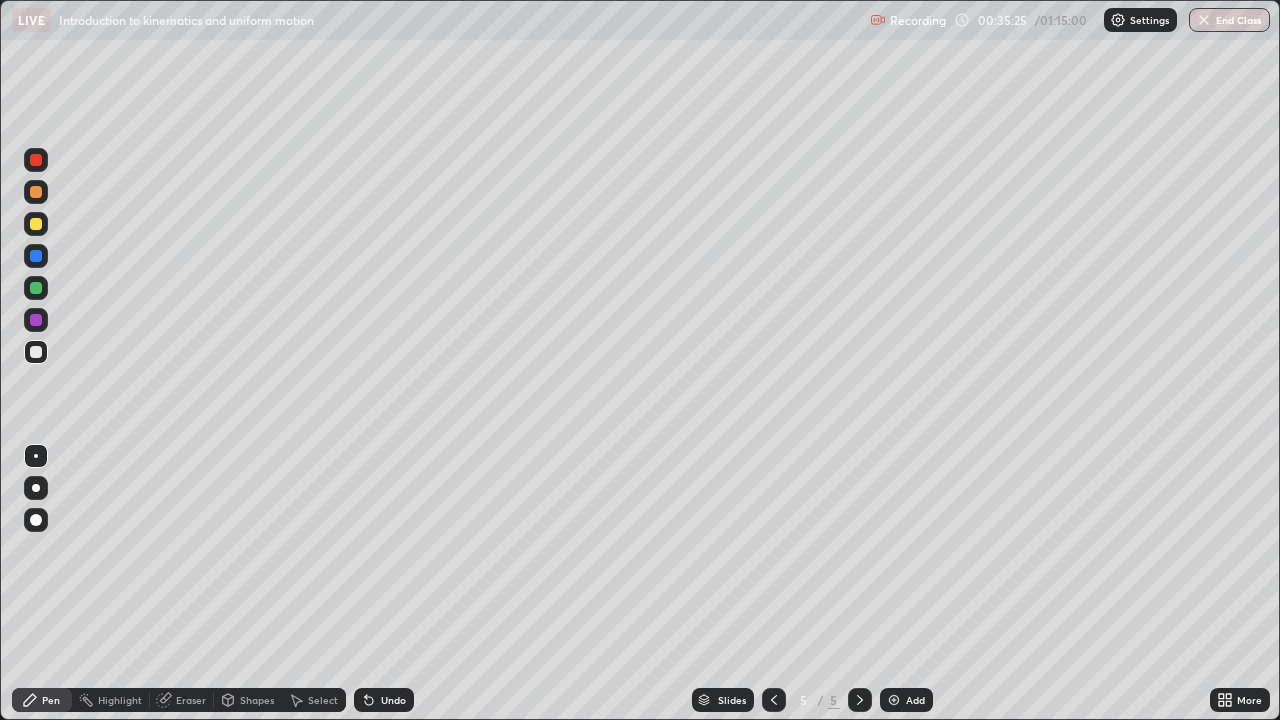 click on "Shapes" at bounding box center (257, 700) 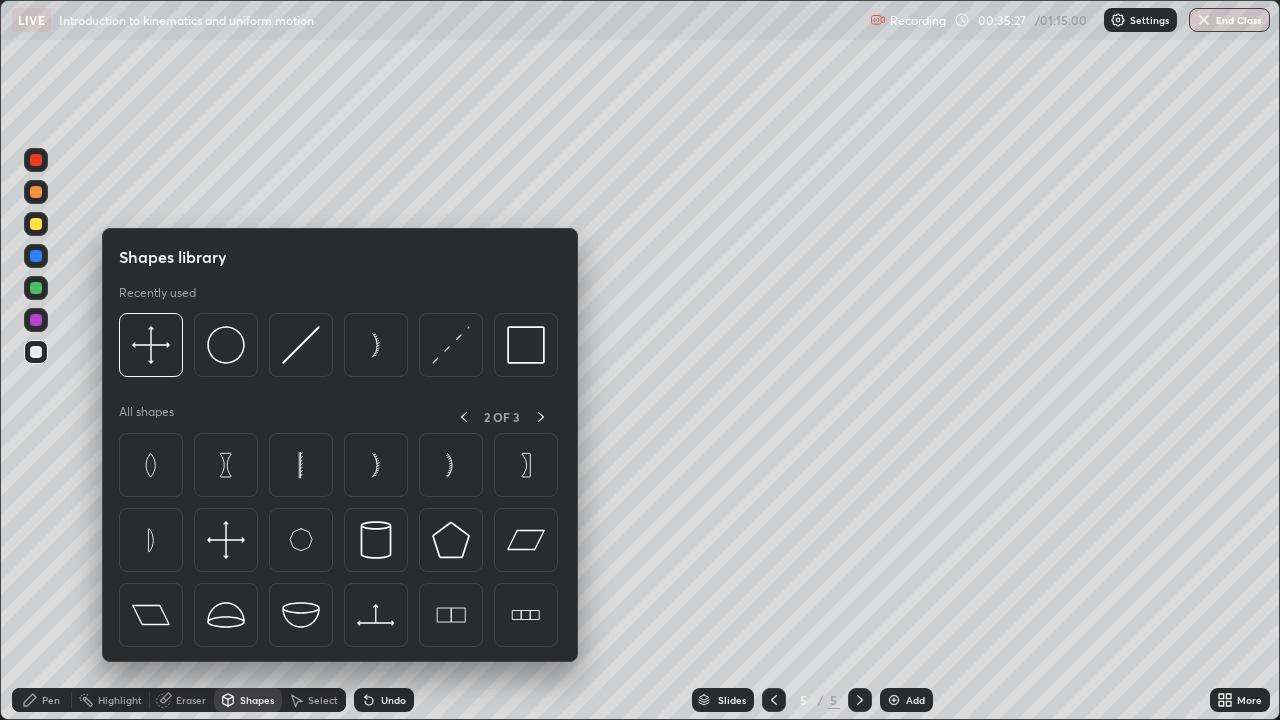 click on "2 OF 3" at bounding box center [502, 416] 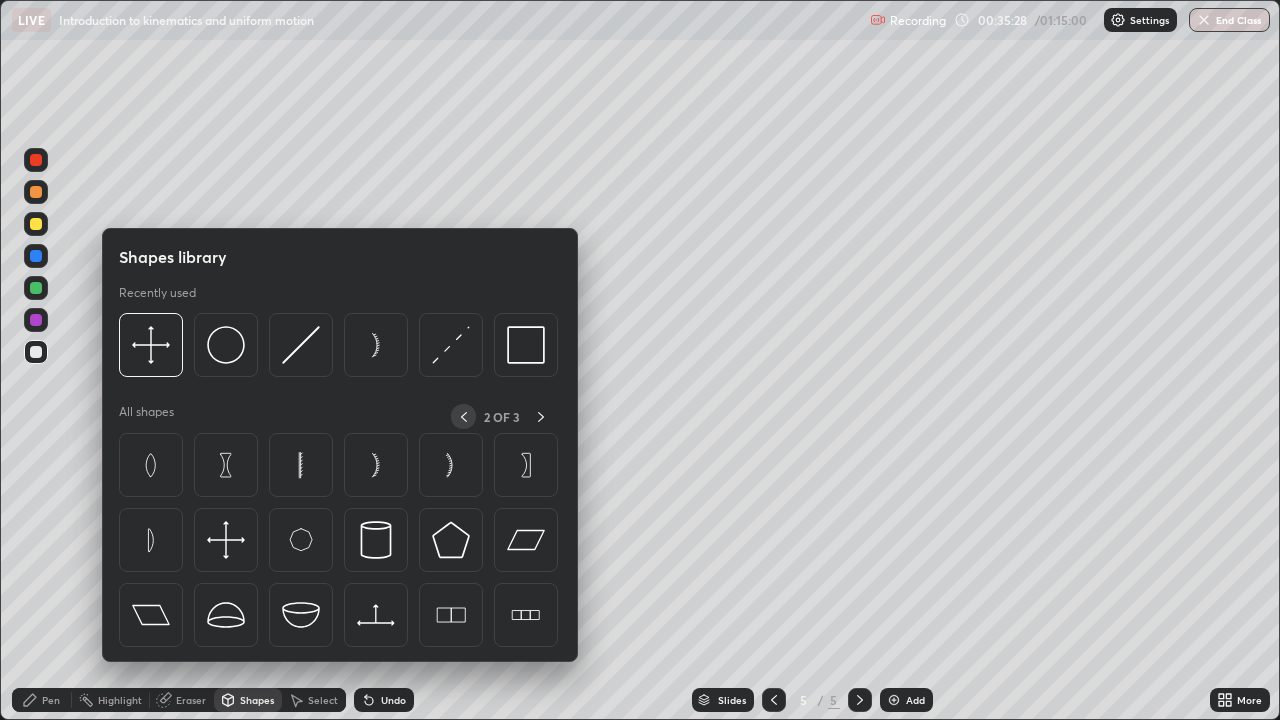 click 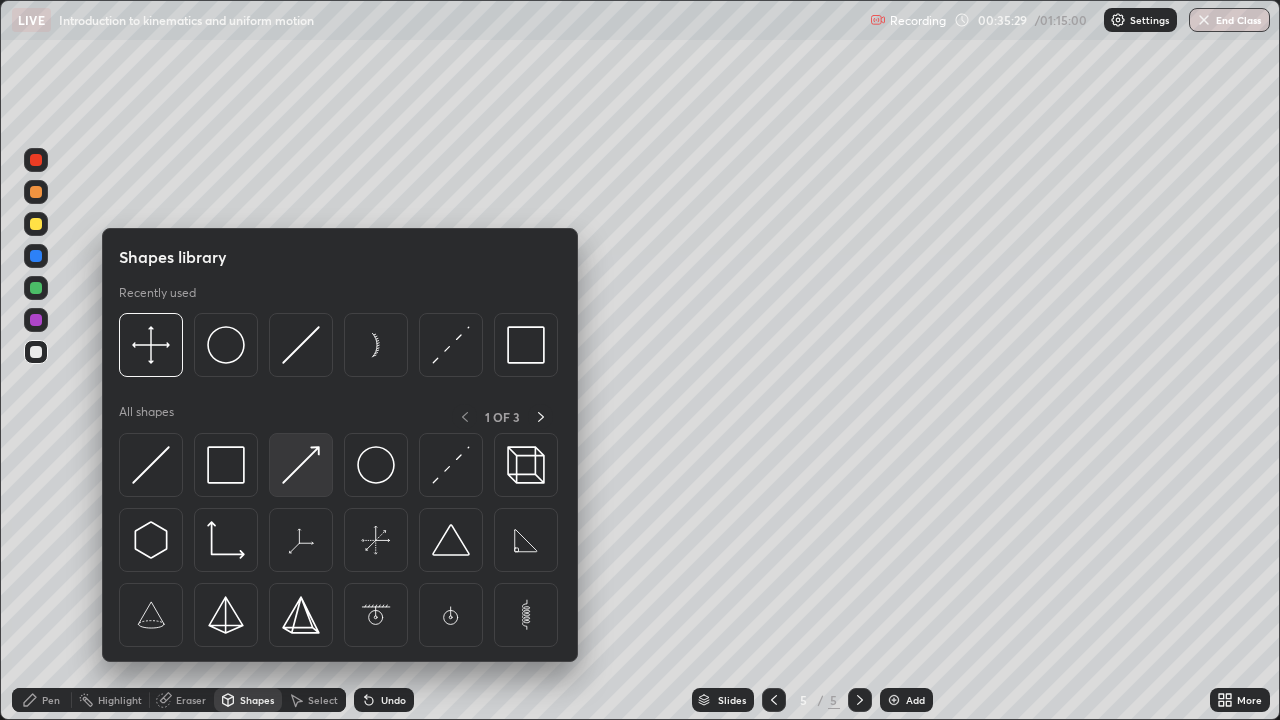 click at bounding box center [301, 465] 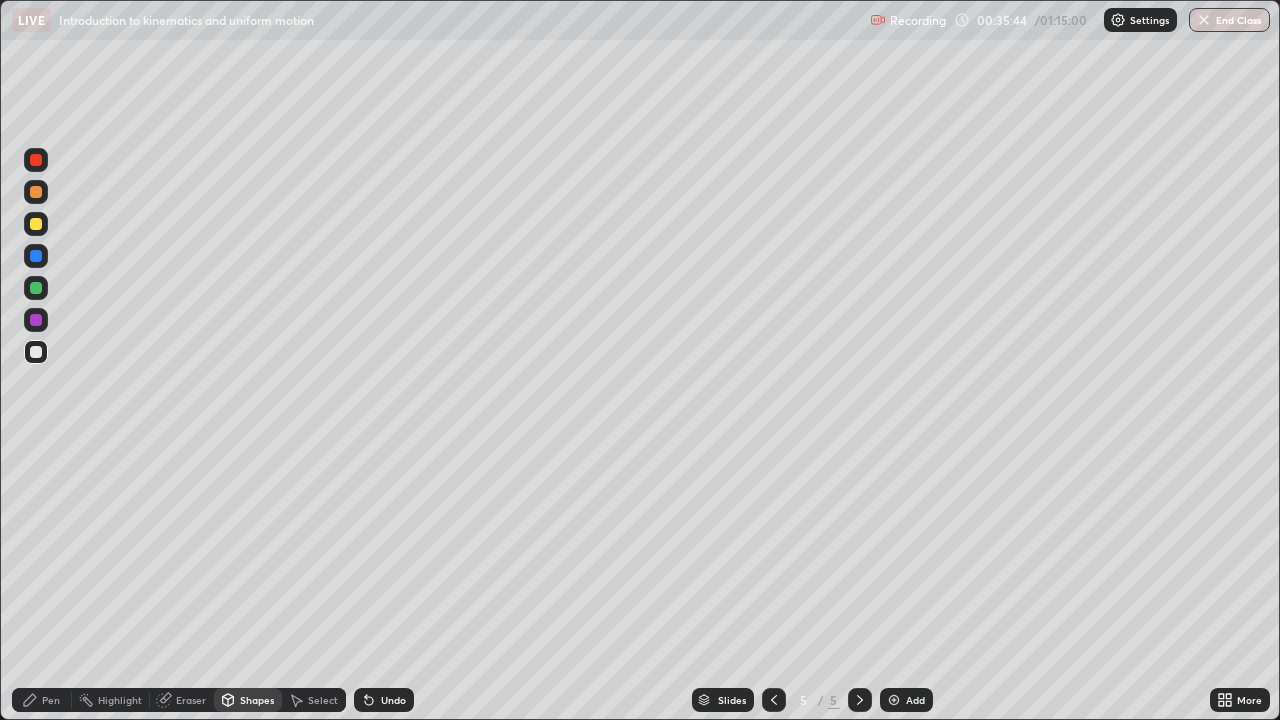 click on "Undo" at bounding box center (393, 700) 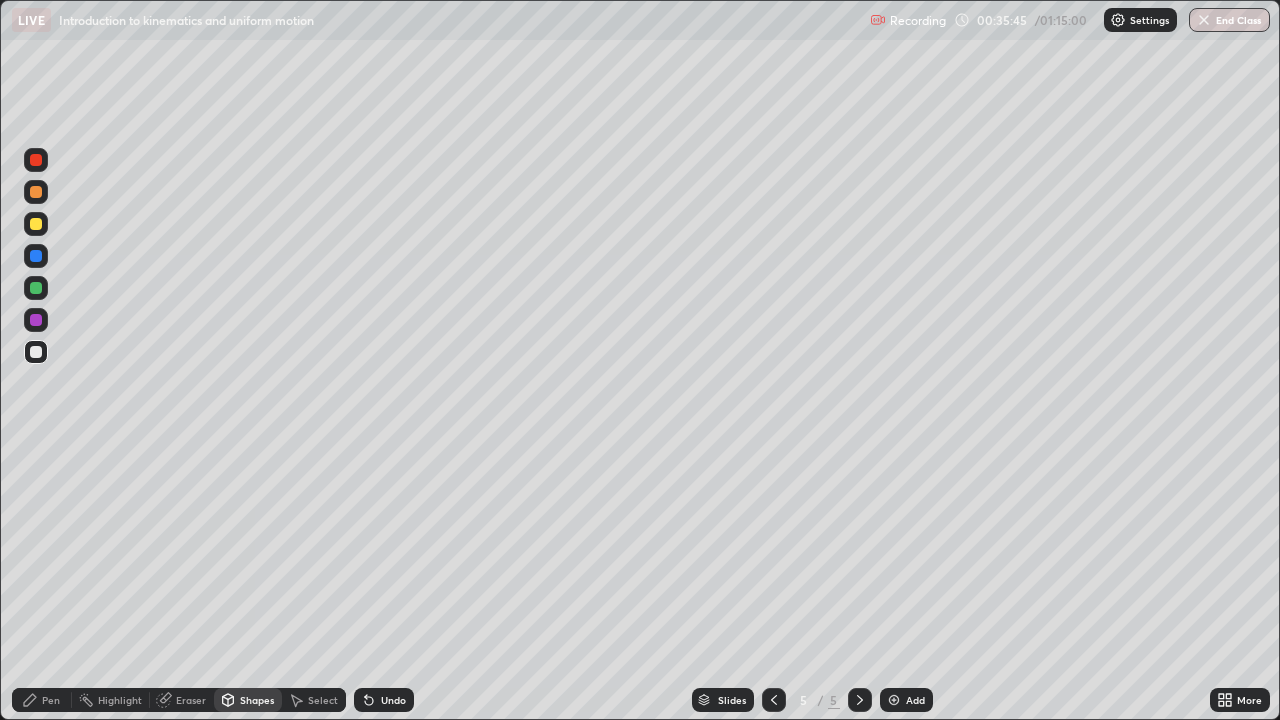 click on "Undo" at bounding box center (393, 700) 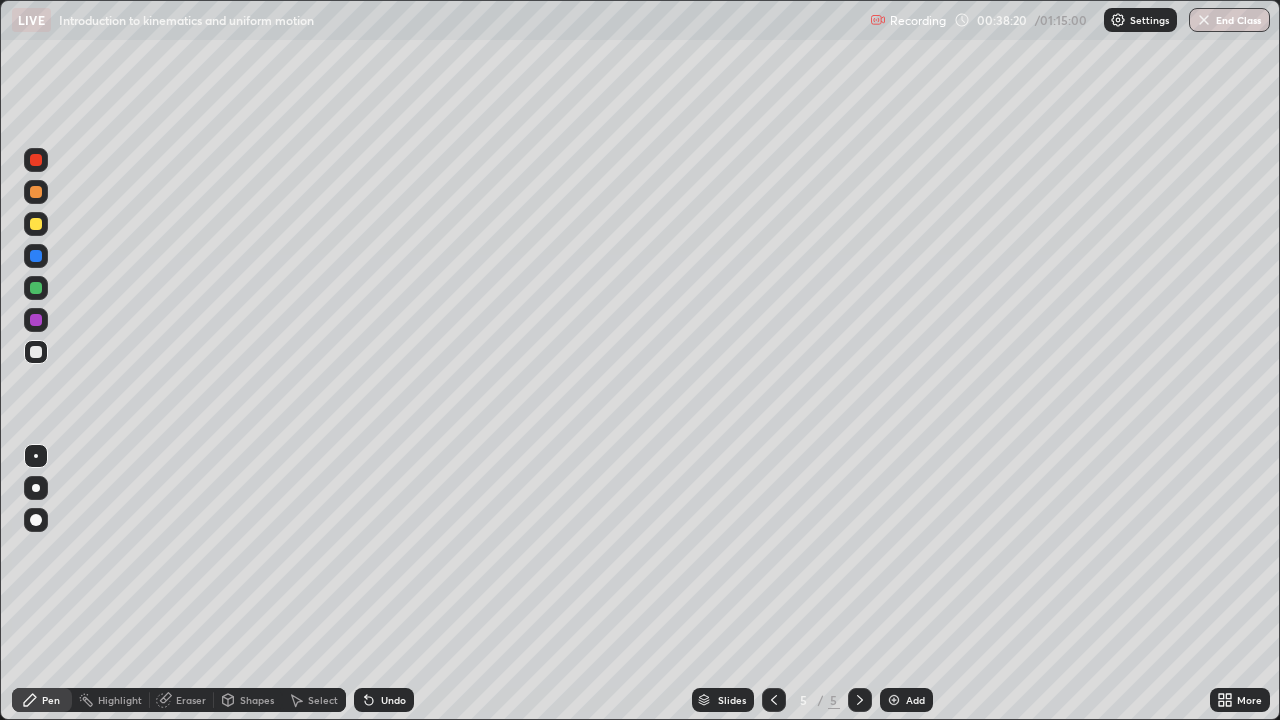 click on "Select" at bounding box center [323, 700] 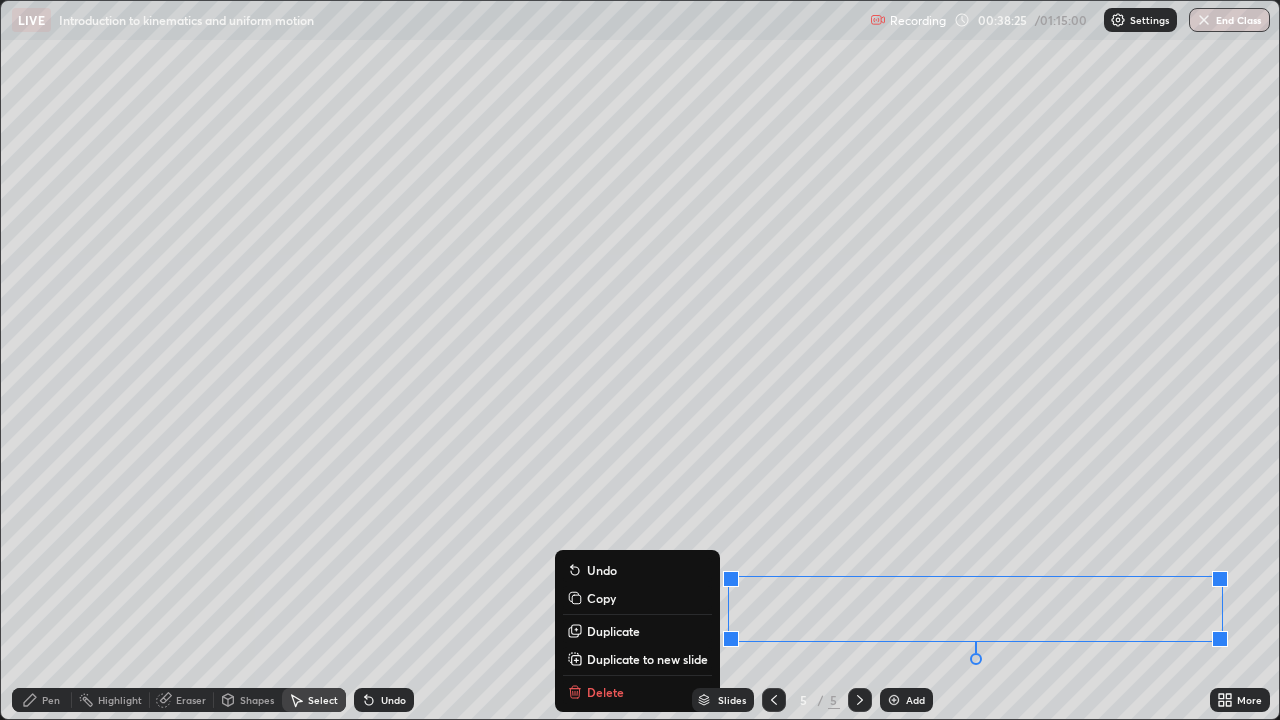 click on "0 ° Undo Copy Duplicate Duplicate to new slide Delete" at bounding box center [640, 360] 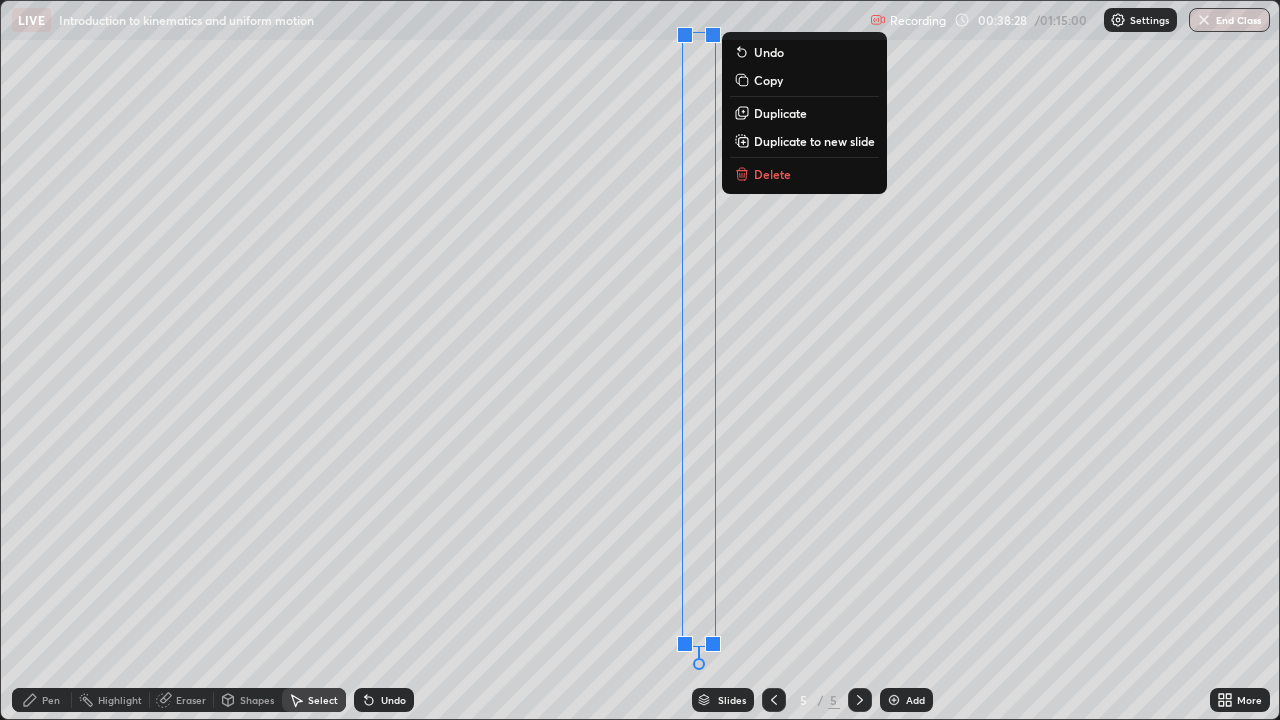 click on "0 ° Undo Copy Duplicate Duplicate to new slide Delete" at bounding box center (640, 360) 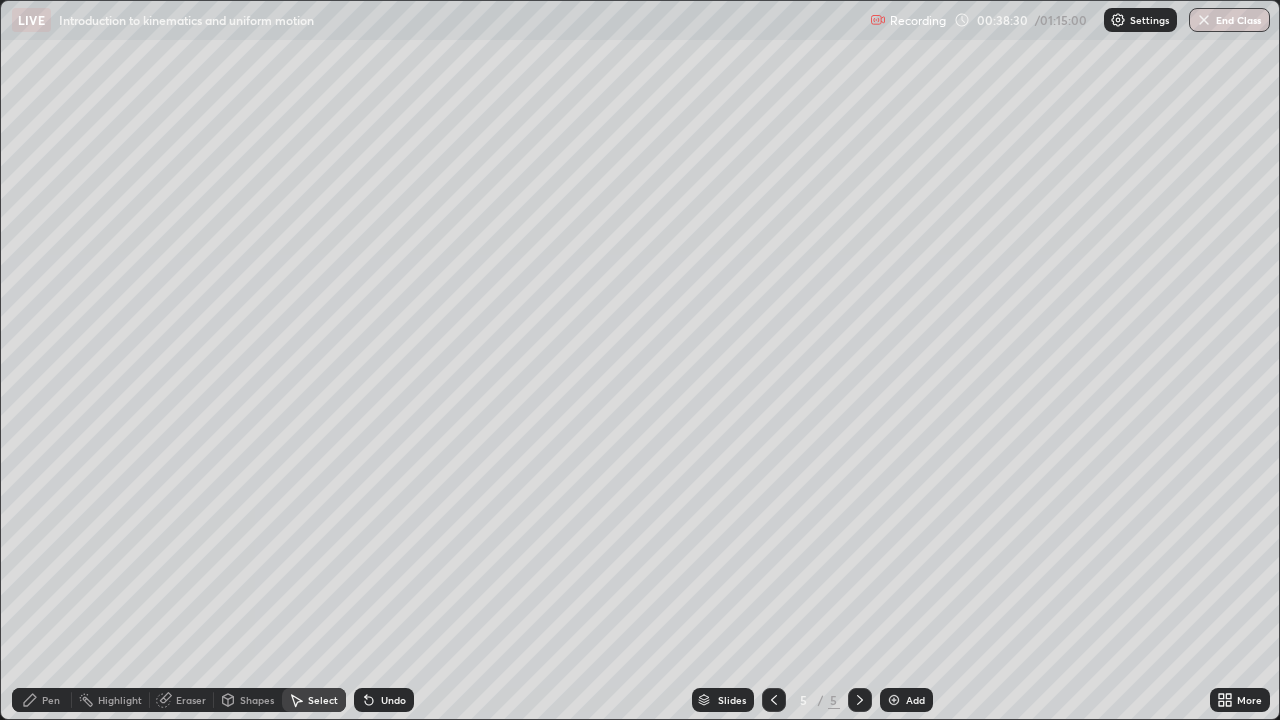 click on "Pen" at bounding box center [51, 700] 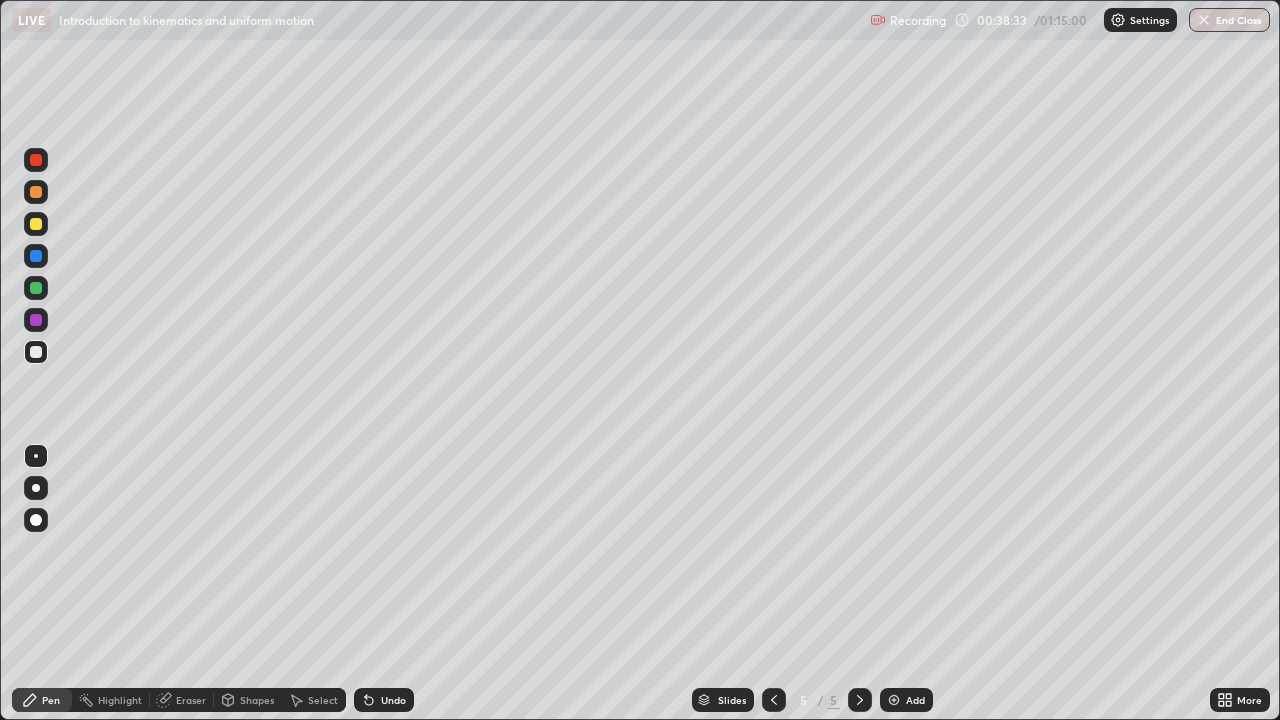 click on "Eraser" at bounding box center (191, 700) 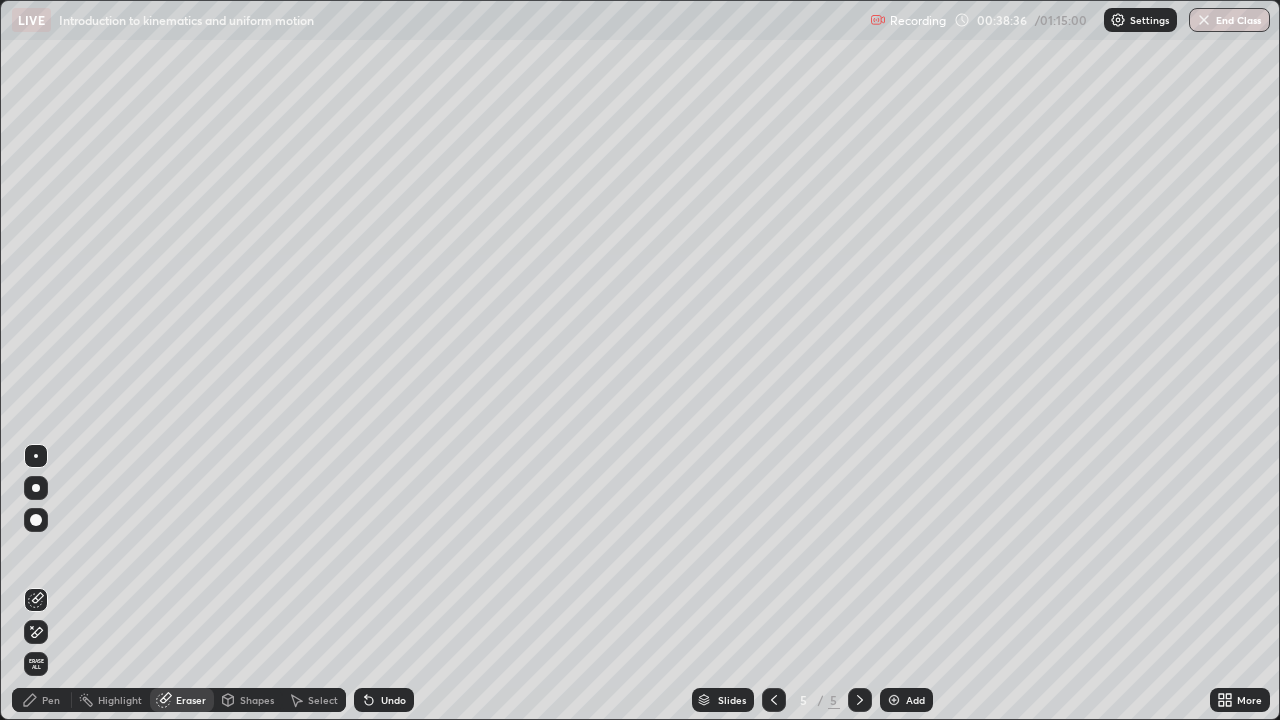 click on "Pen" at bounding box center [42, 700] 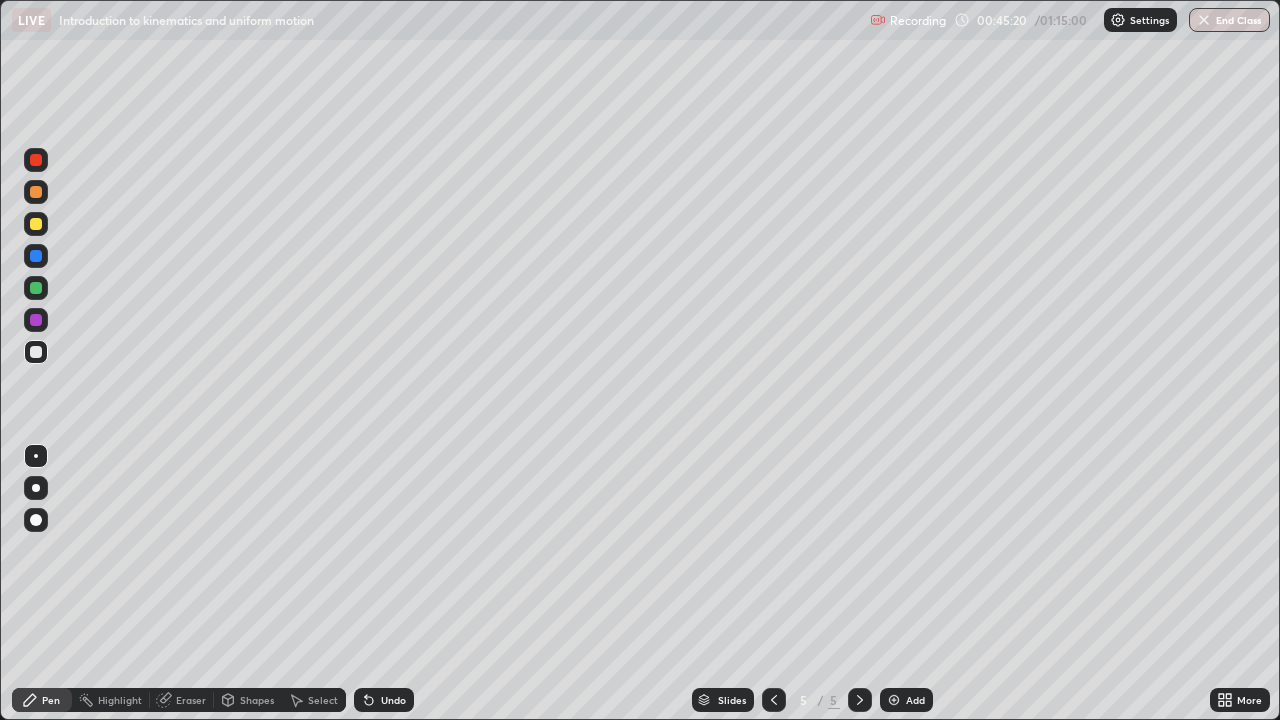 click on "Add" at bounding box center [915, 700] 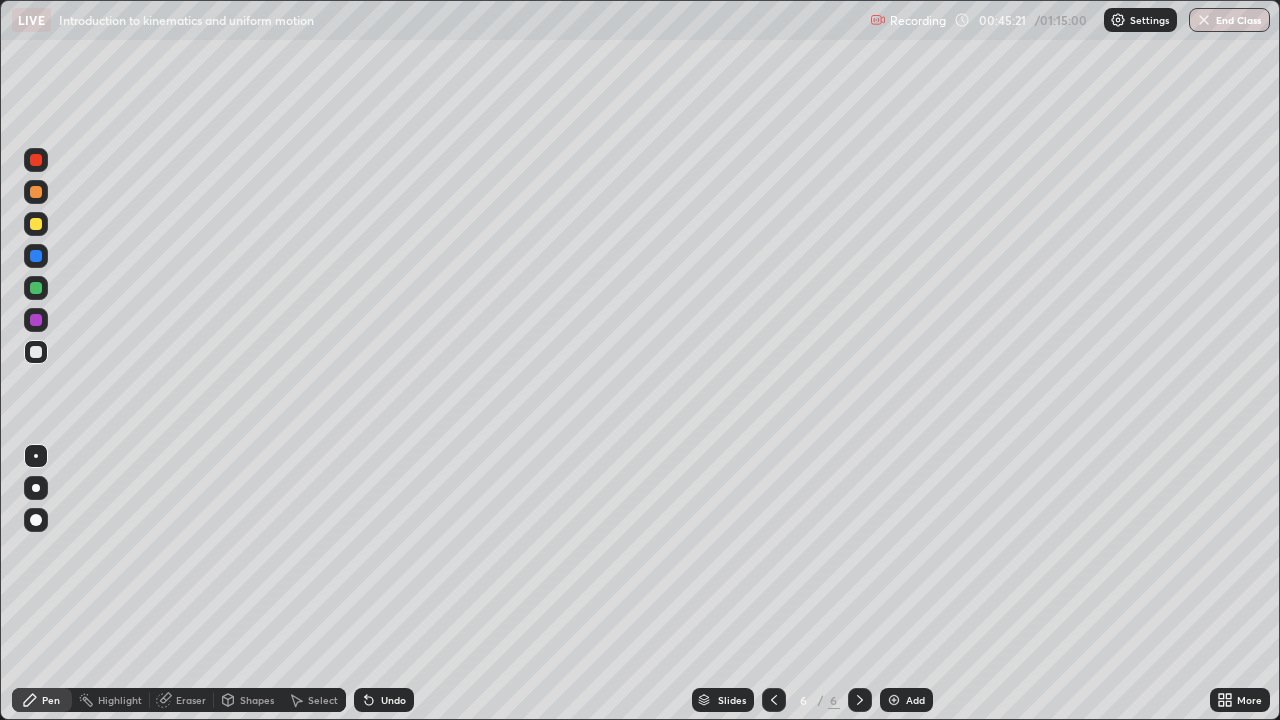 click 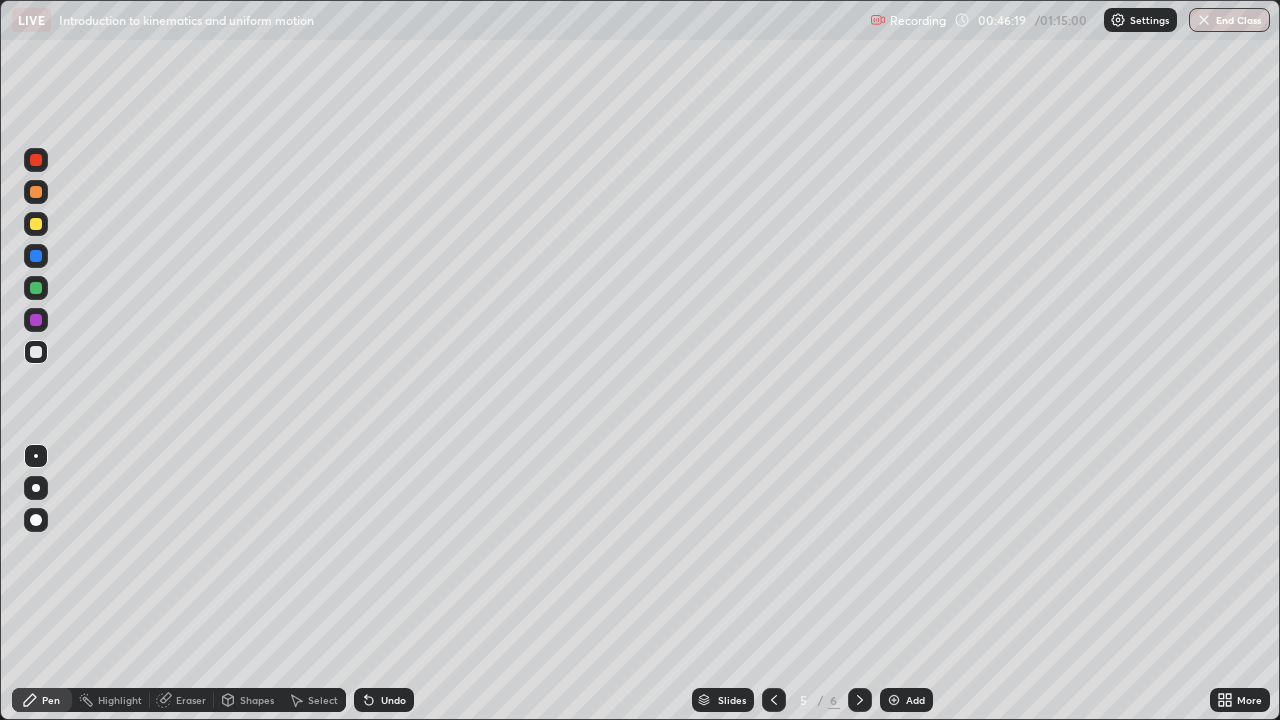 click 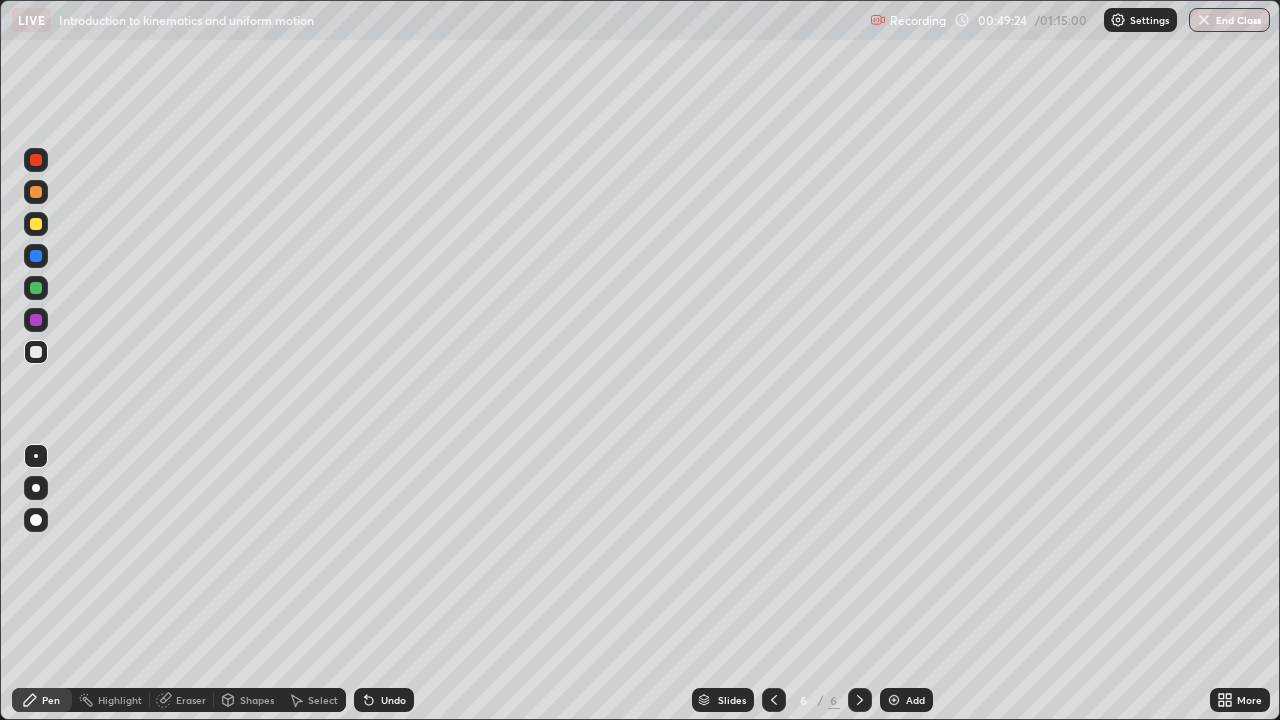 click on "Undo" at bounding box center [393, 700] 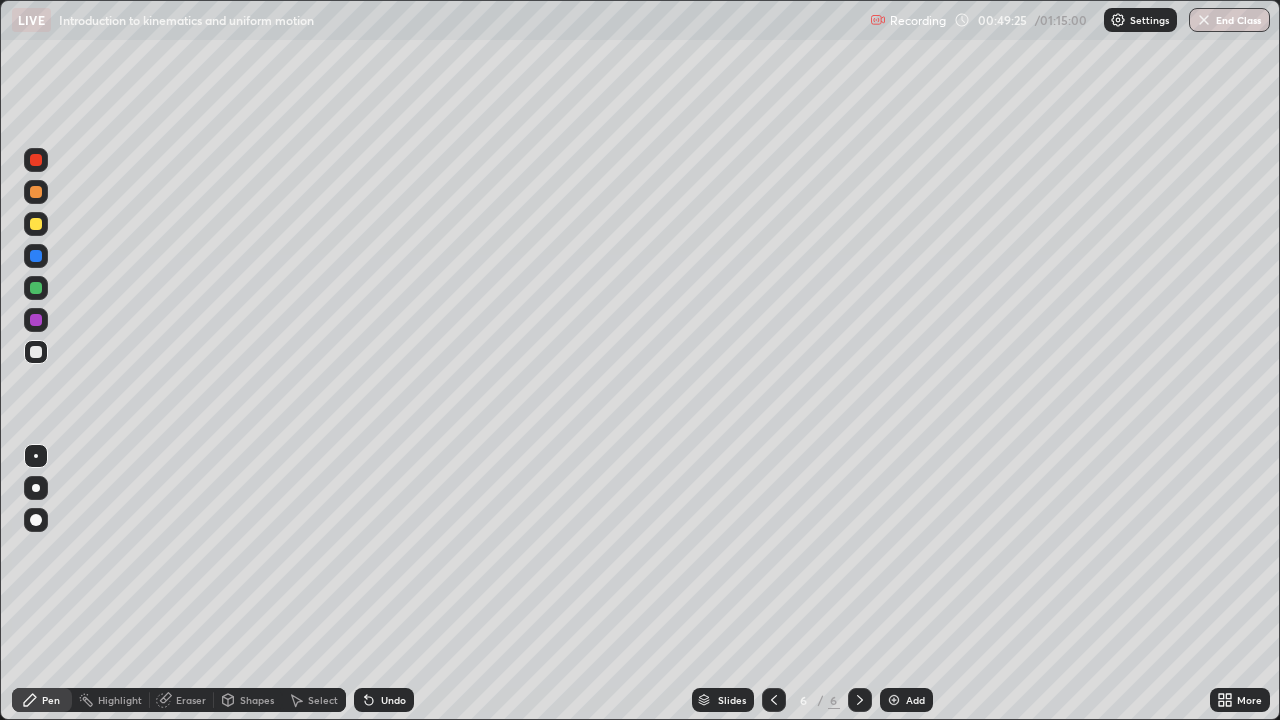 click on "Undo" at bounding box center [393, 700] 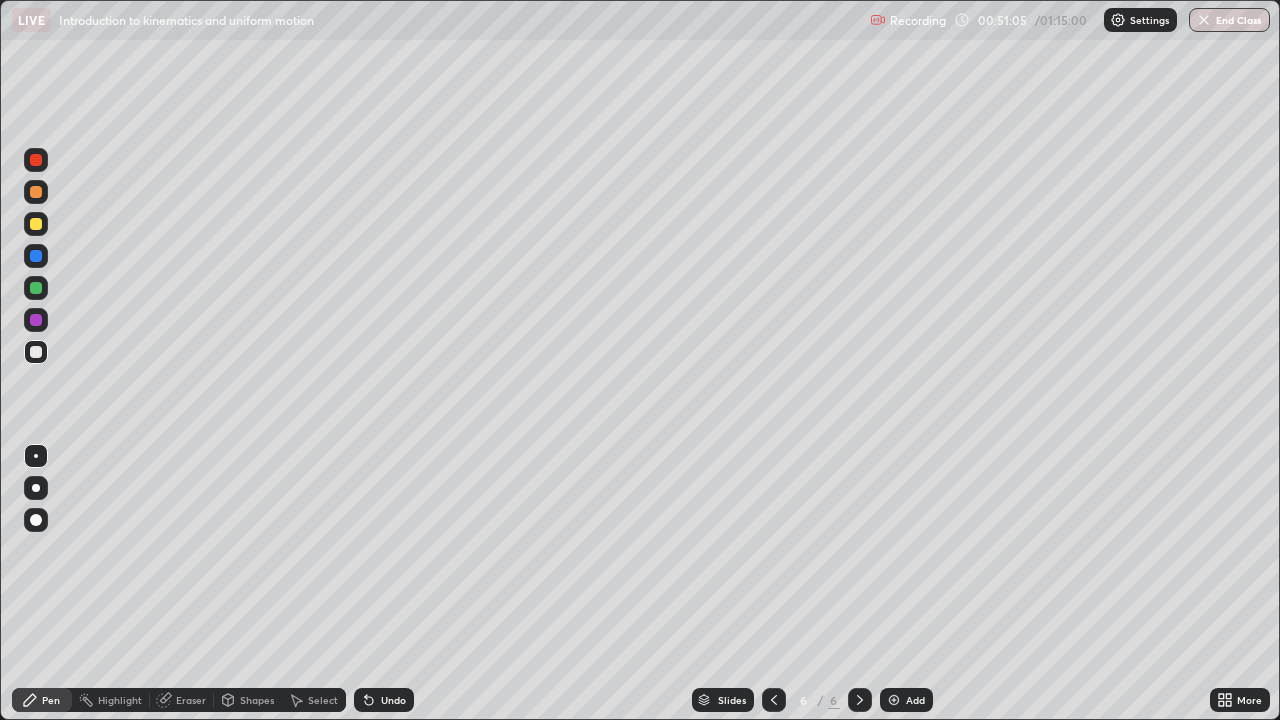 click on "Eraser" at bounding box center (191, 700) 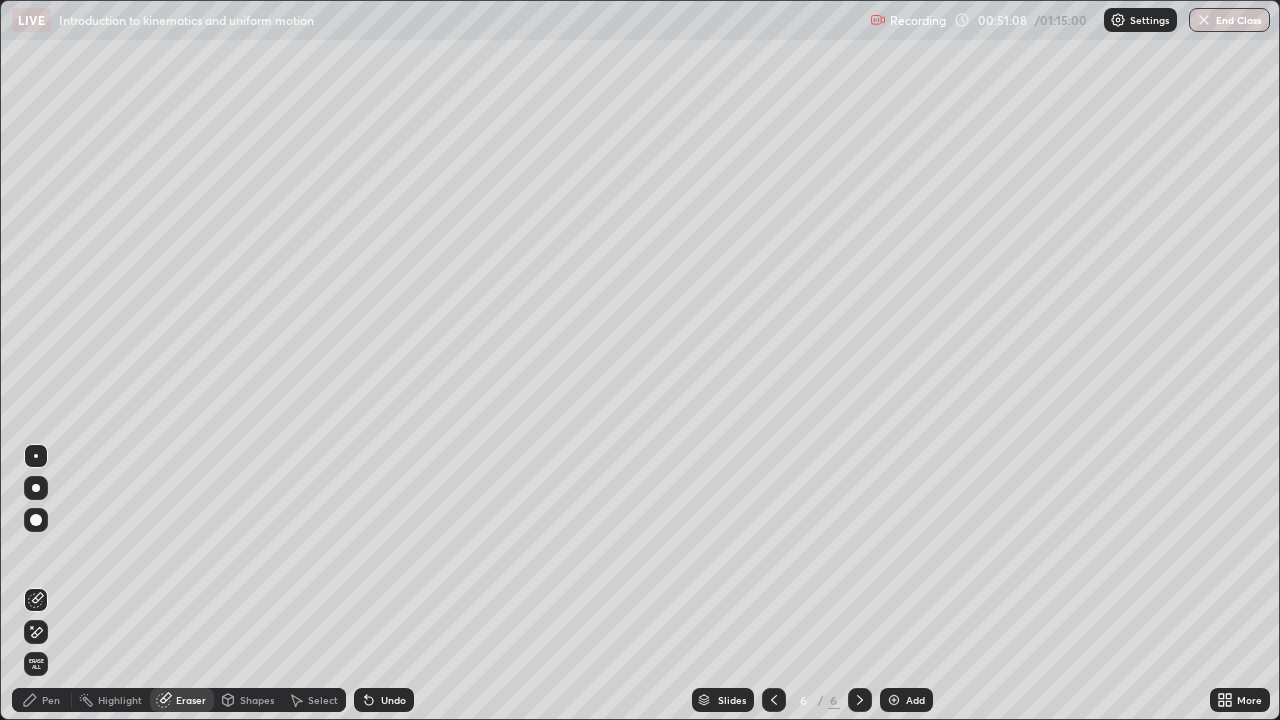 click on "Pen" at bounding box center [42, 700] 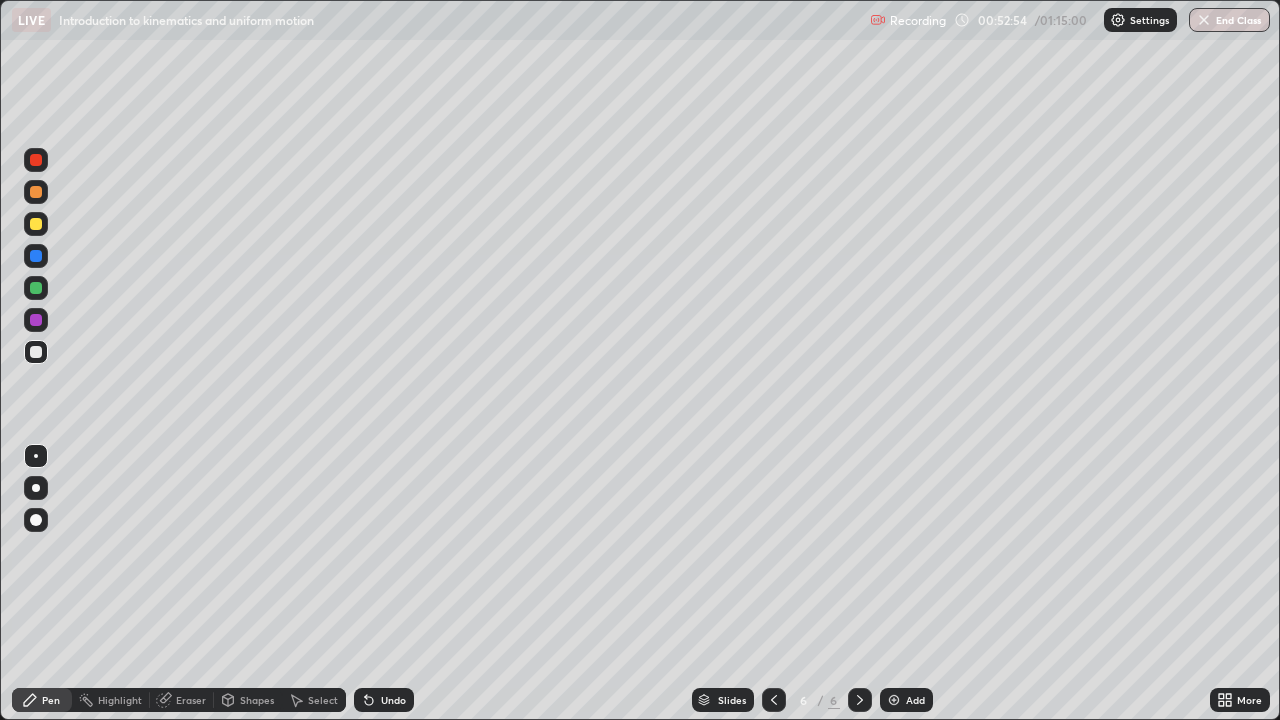 click on "Eraser" at bounding box center (182, 700) 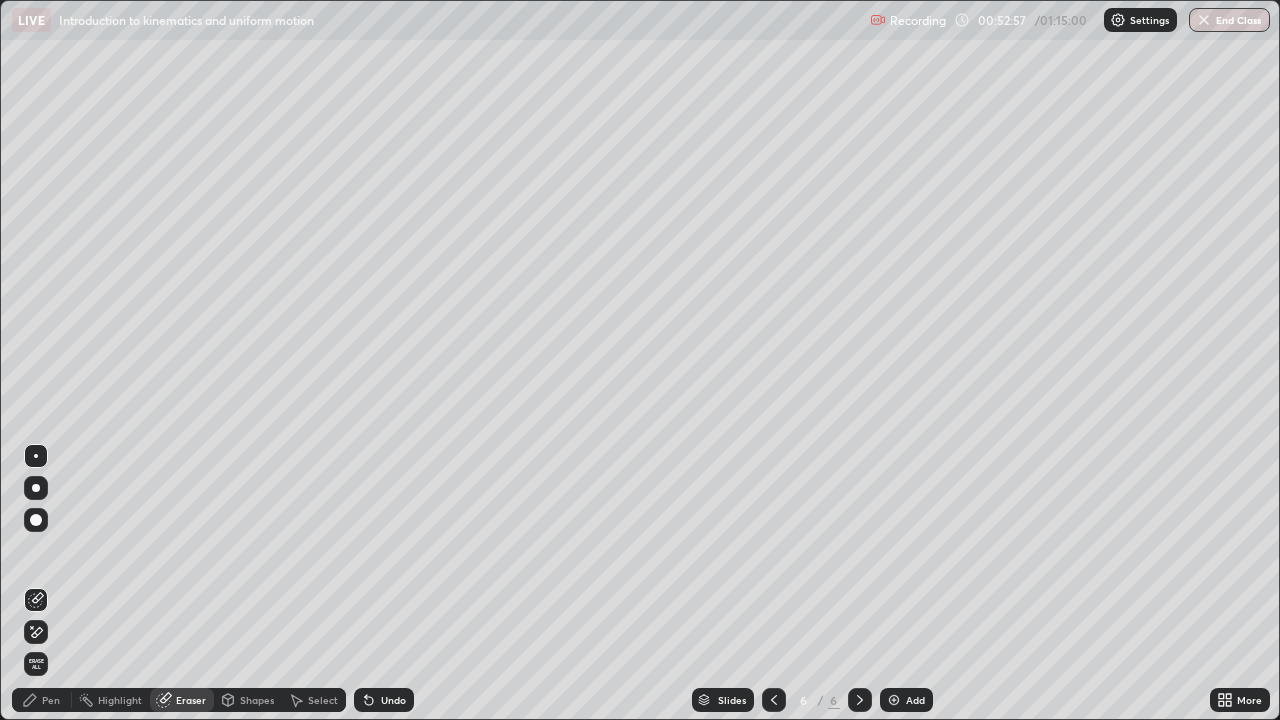 click on "Pen" at bounding box center (42, 700) 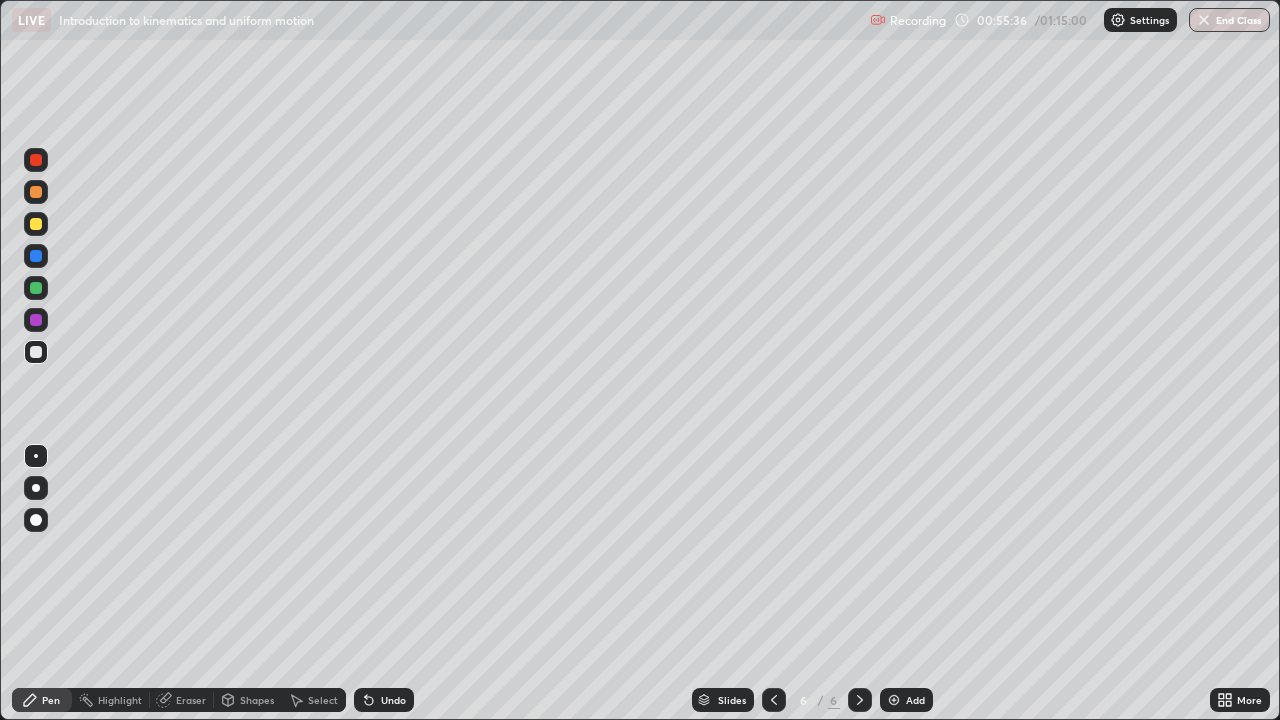click on "Select" at bounding box center (314, 700) 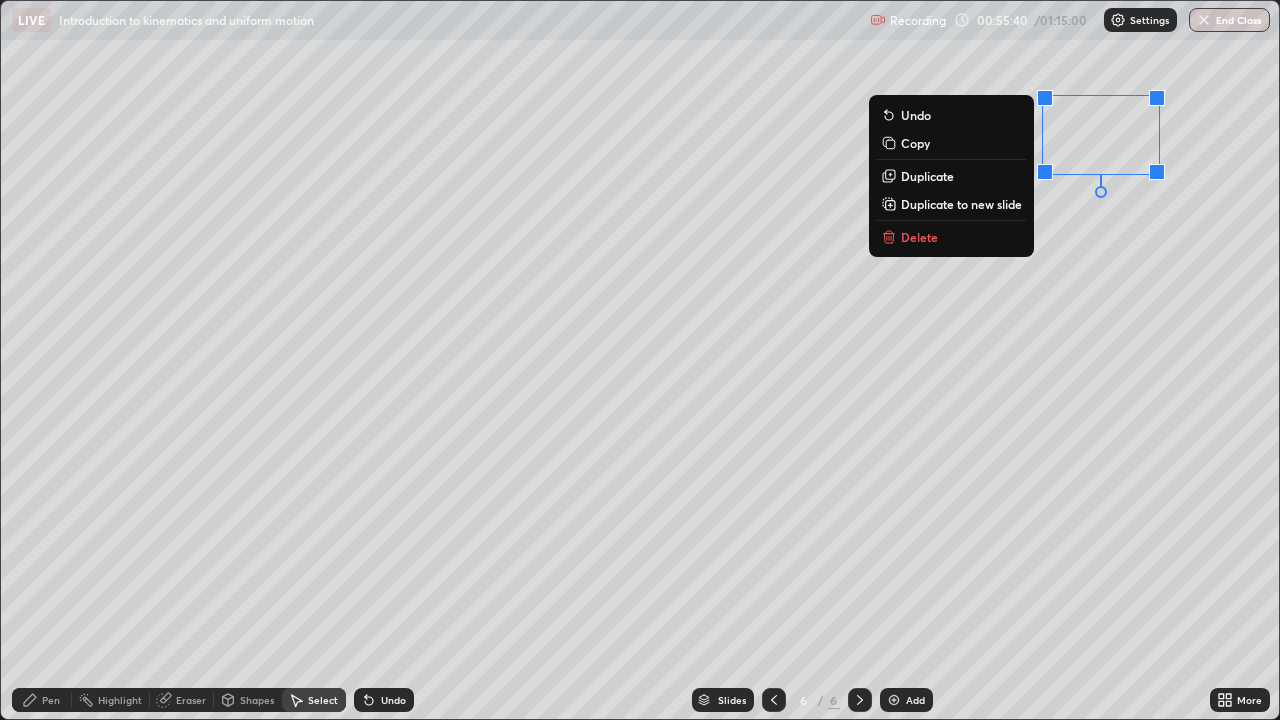 click on "Delete" at bounding box center [951, 237] 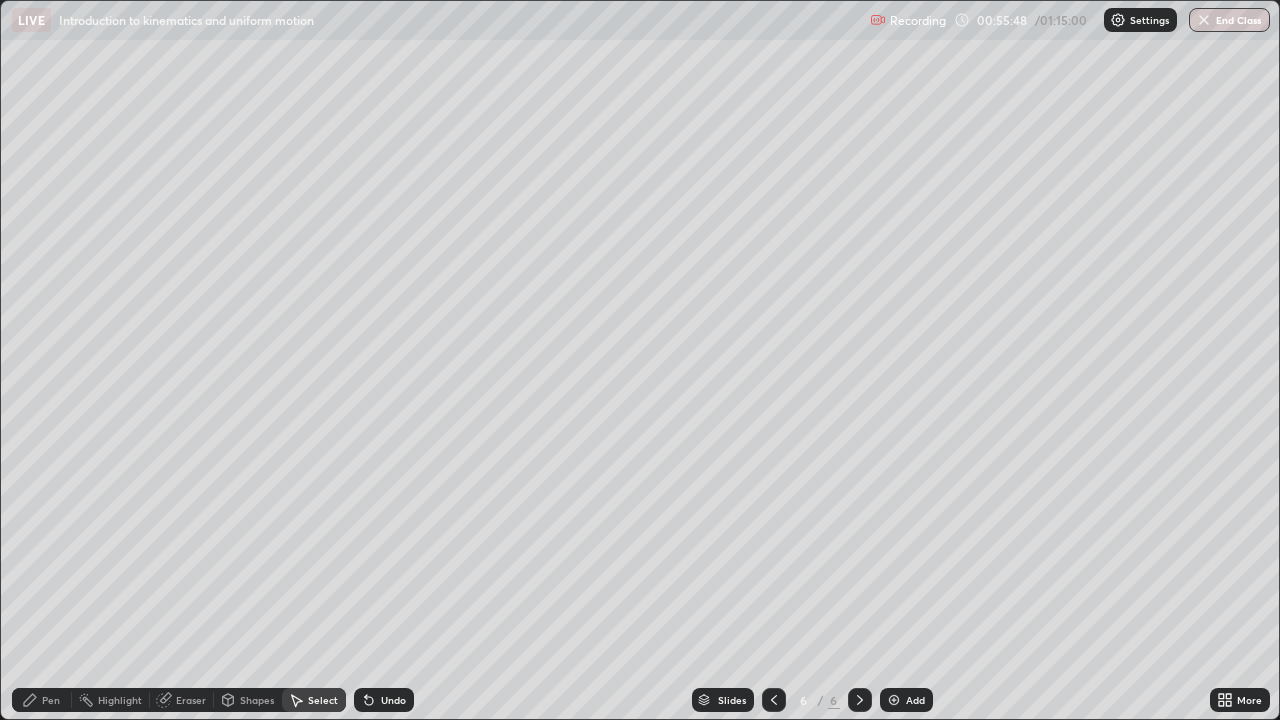 click on "0 ° Undo Copy Duplicate Duplicate to new slide Delete" at bounding box center [640, 360] 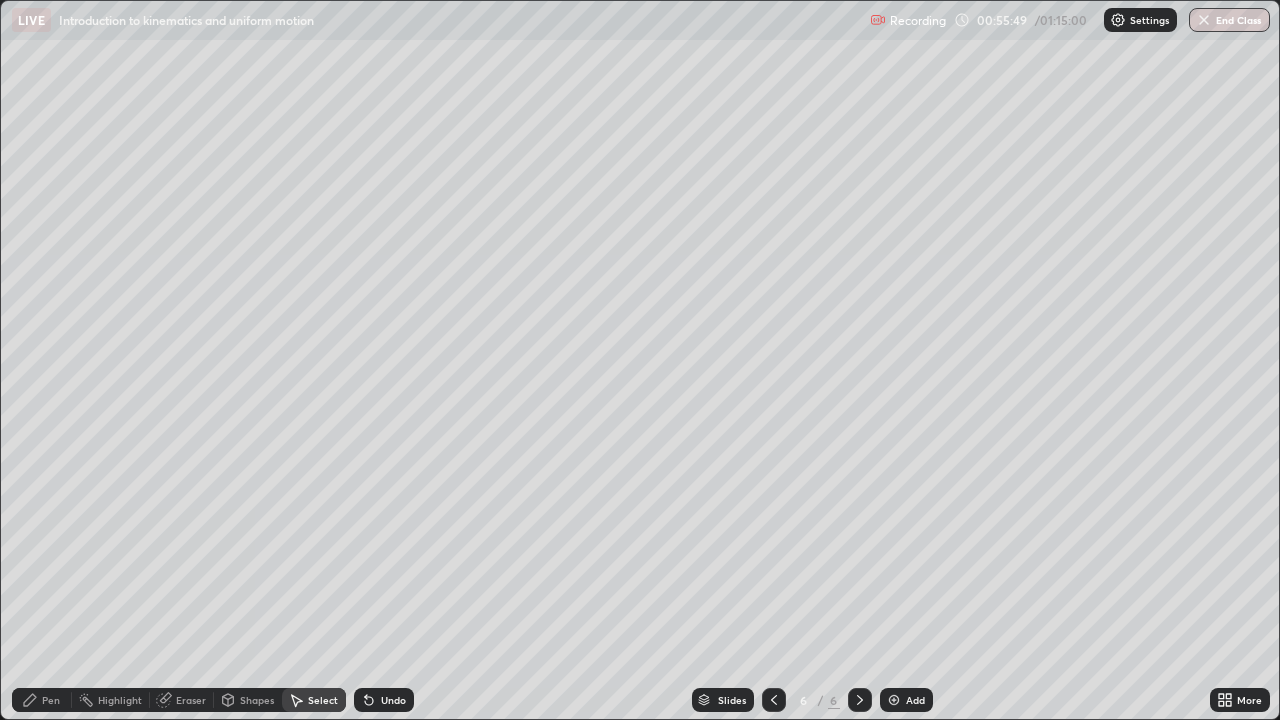 click on "Pen" at bounding box center [51, 700] 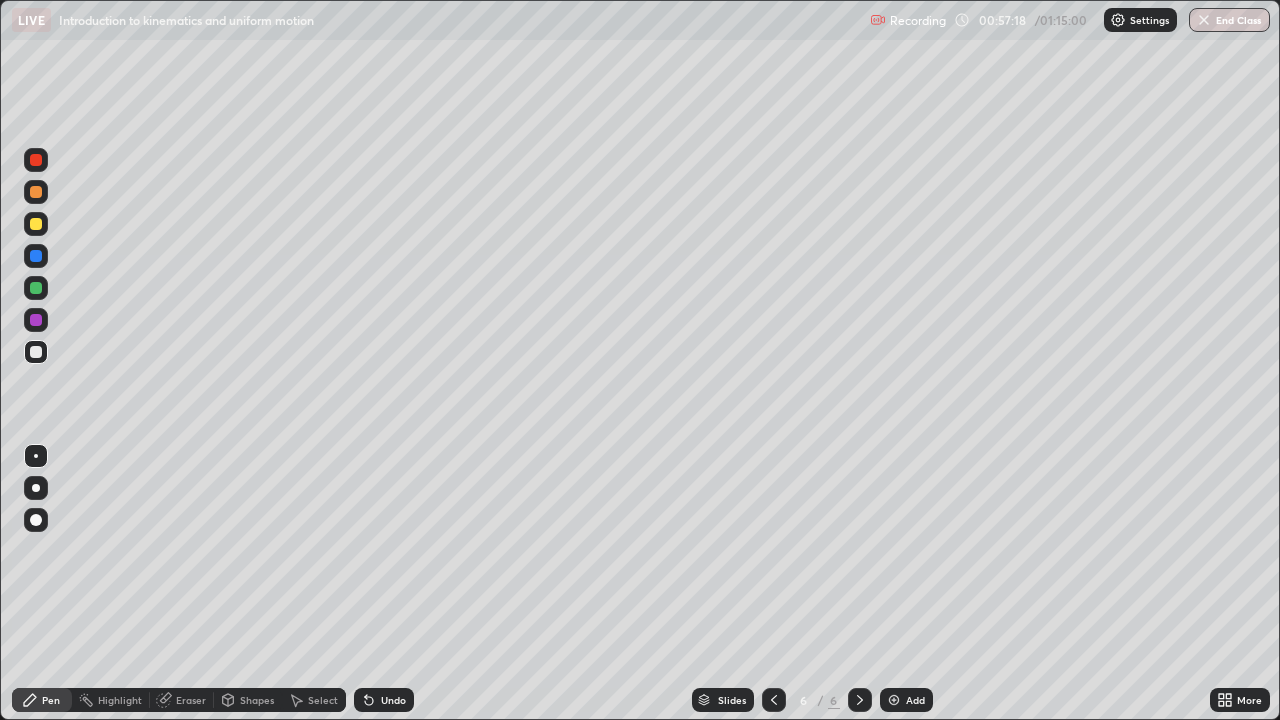 click on "Shapes" at bounding box center [257, 700] 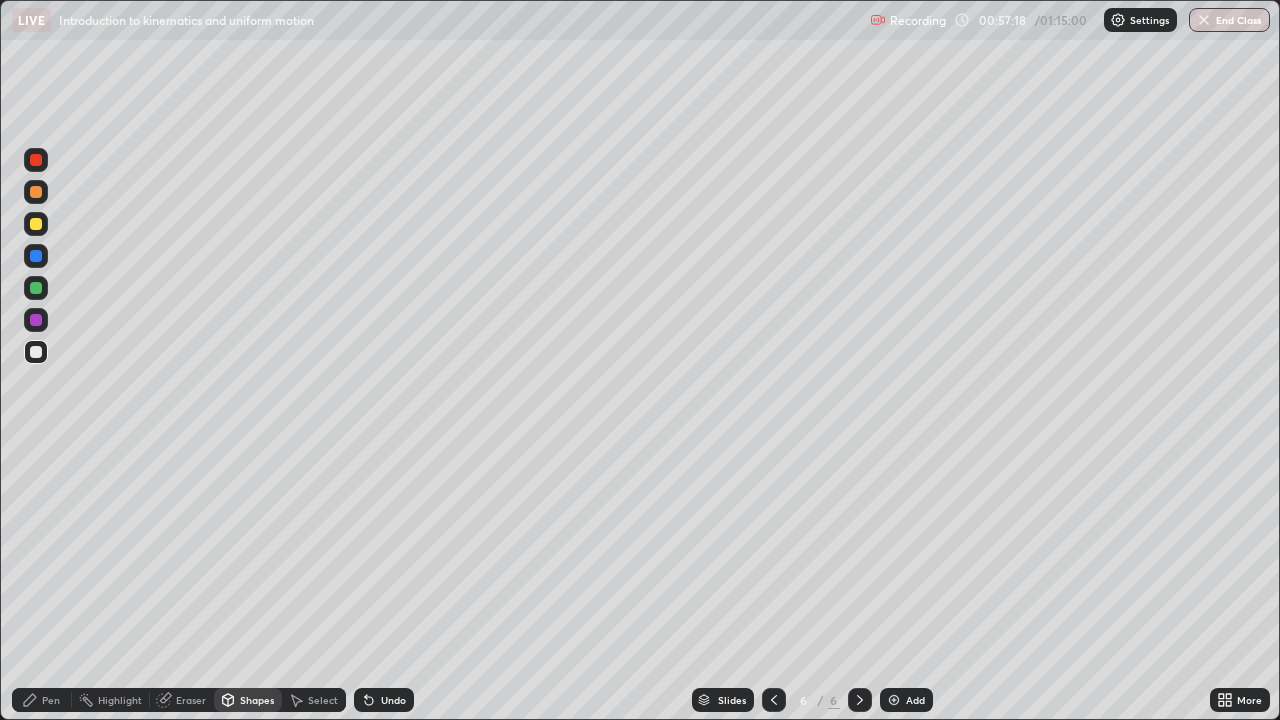 click on "Shapes" at bounding box center [257, 700] 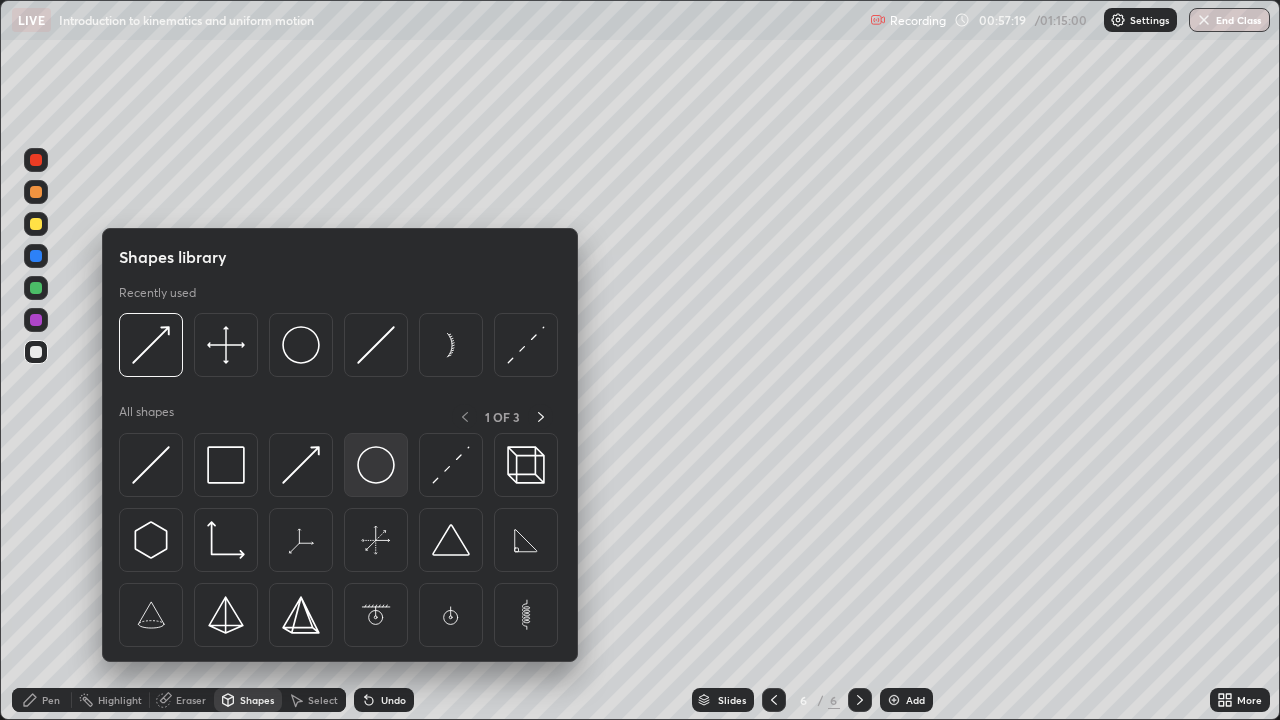 click at bounding box center [376, 465] 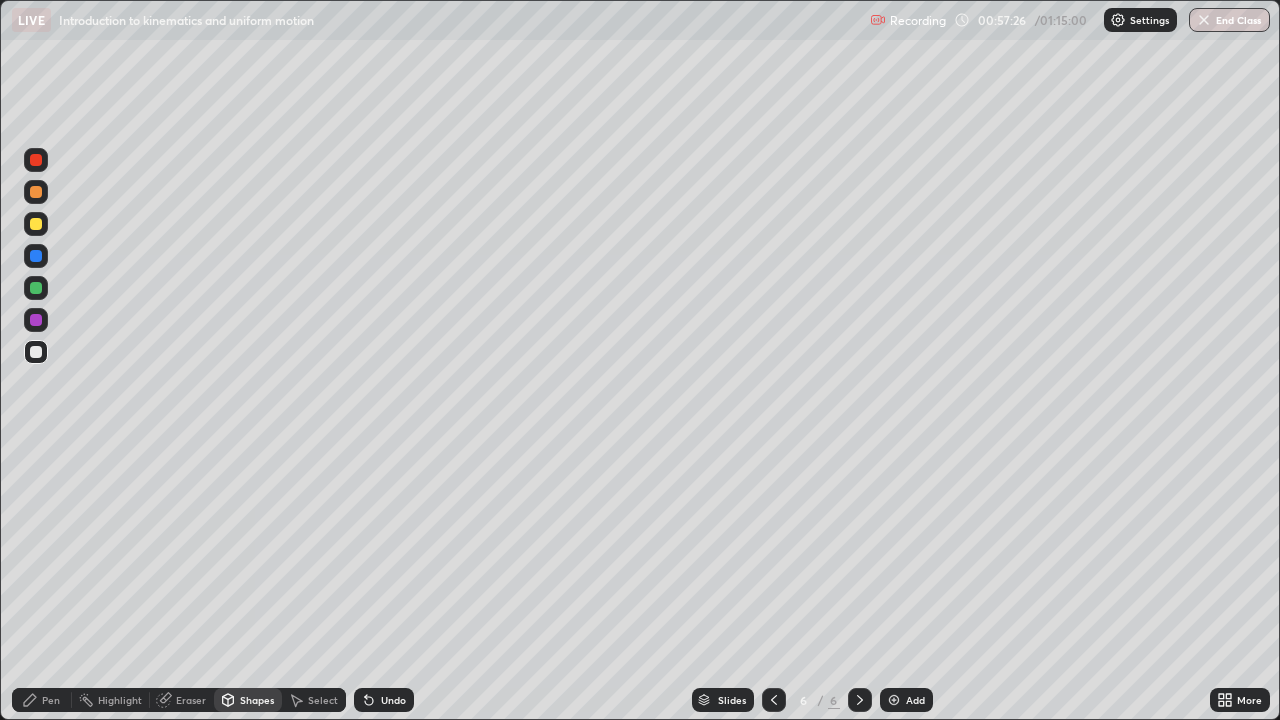 click on "Shapes" at bounding box center (257, 700) 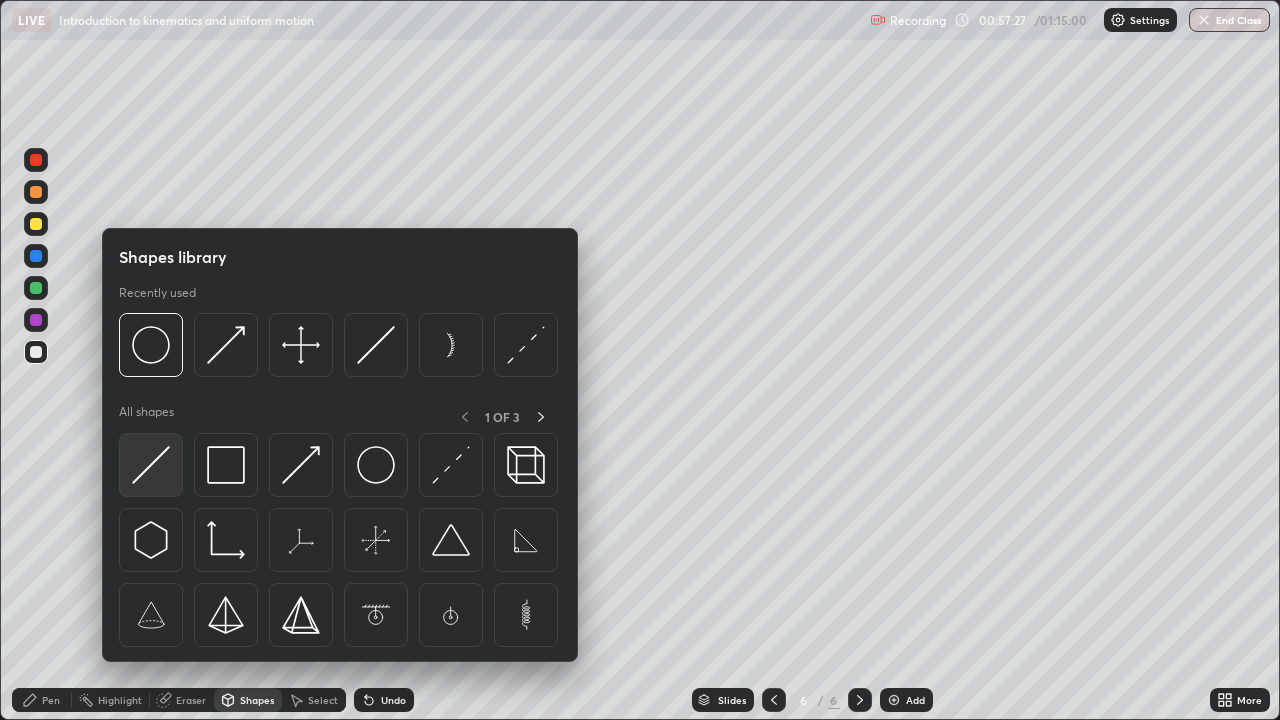 click at bounding box center [151, 465] 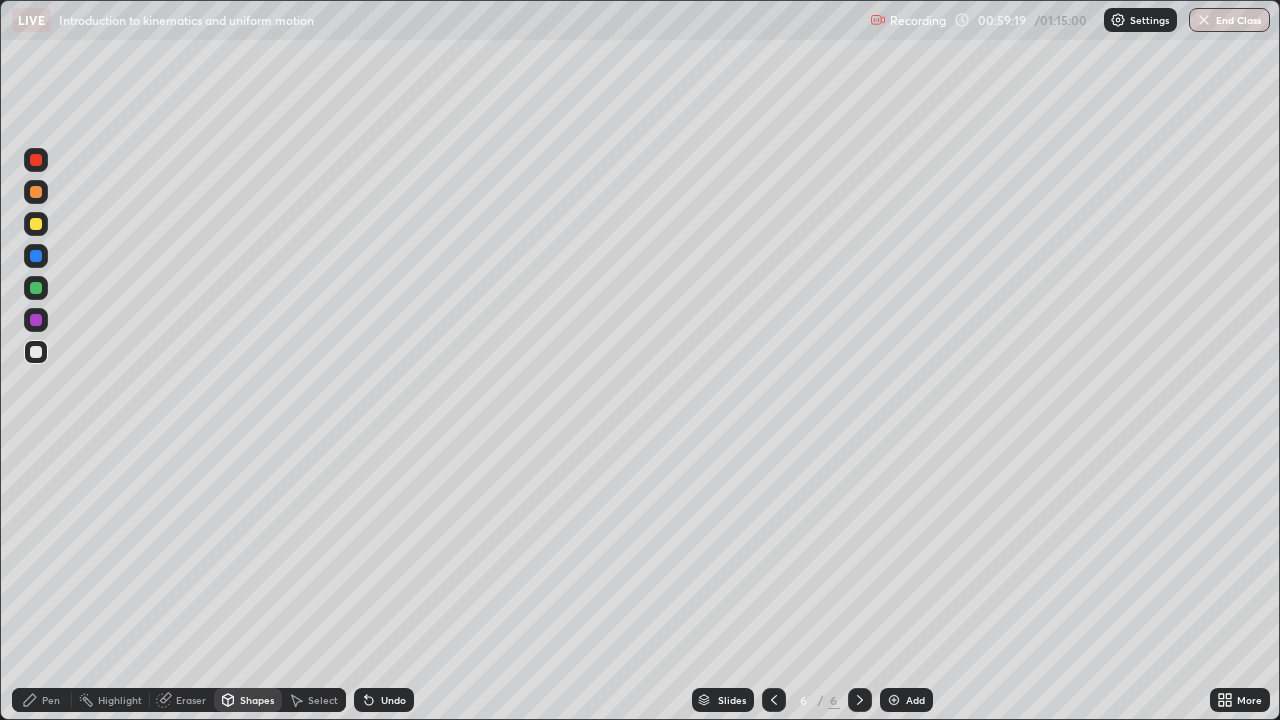 click on "Shapes" at bounding box center (257, 700) 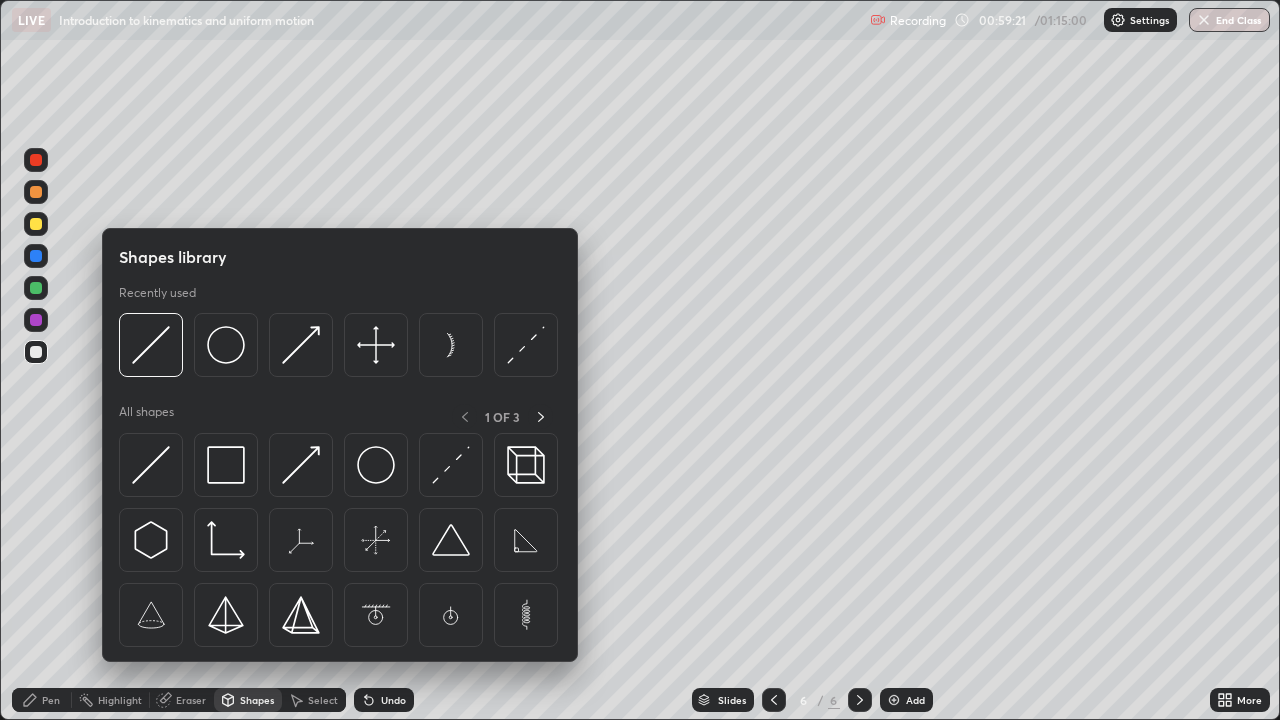 click at bounding box center (451, 465) 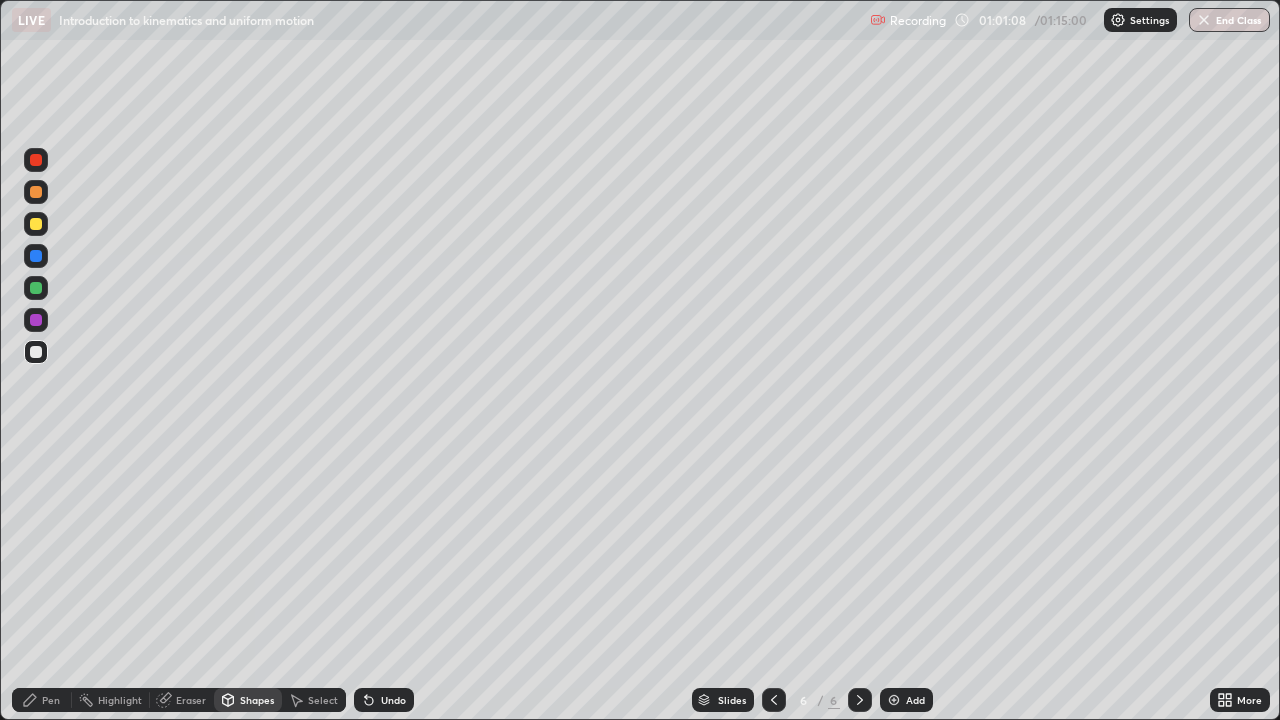 click on "Pen" at bounding box center [51, 700] 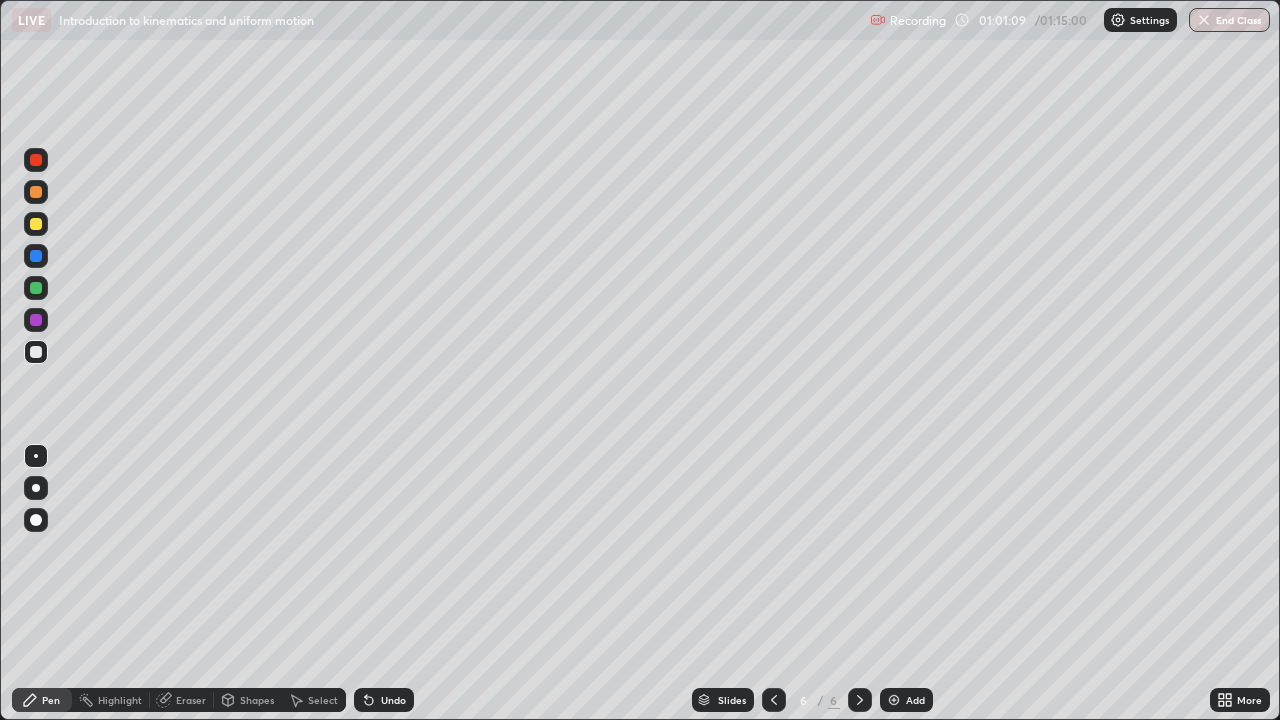 click on "Eraser" at bounding box center (191, 700) 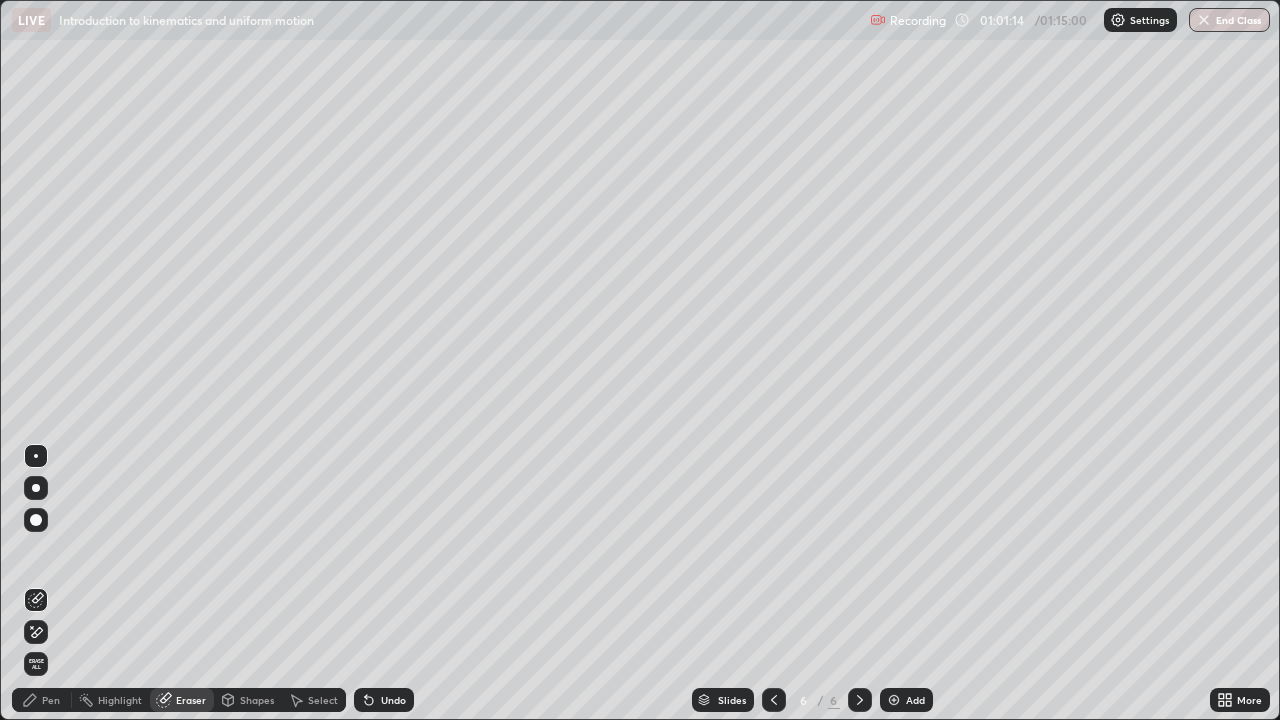 click on "Pen" at bounding box center (51, 700) 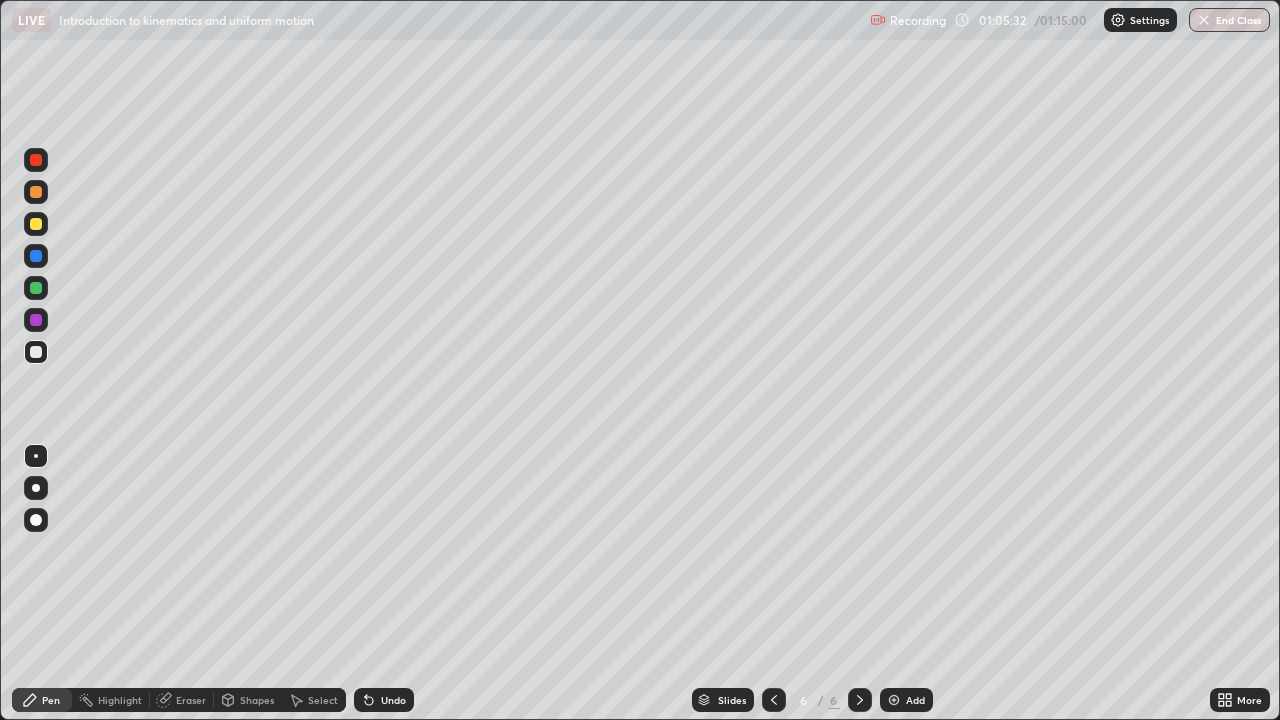 click on "Undo" at bounding box center (384, 700) 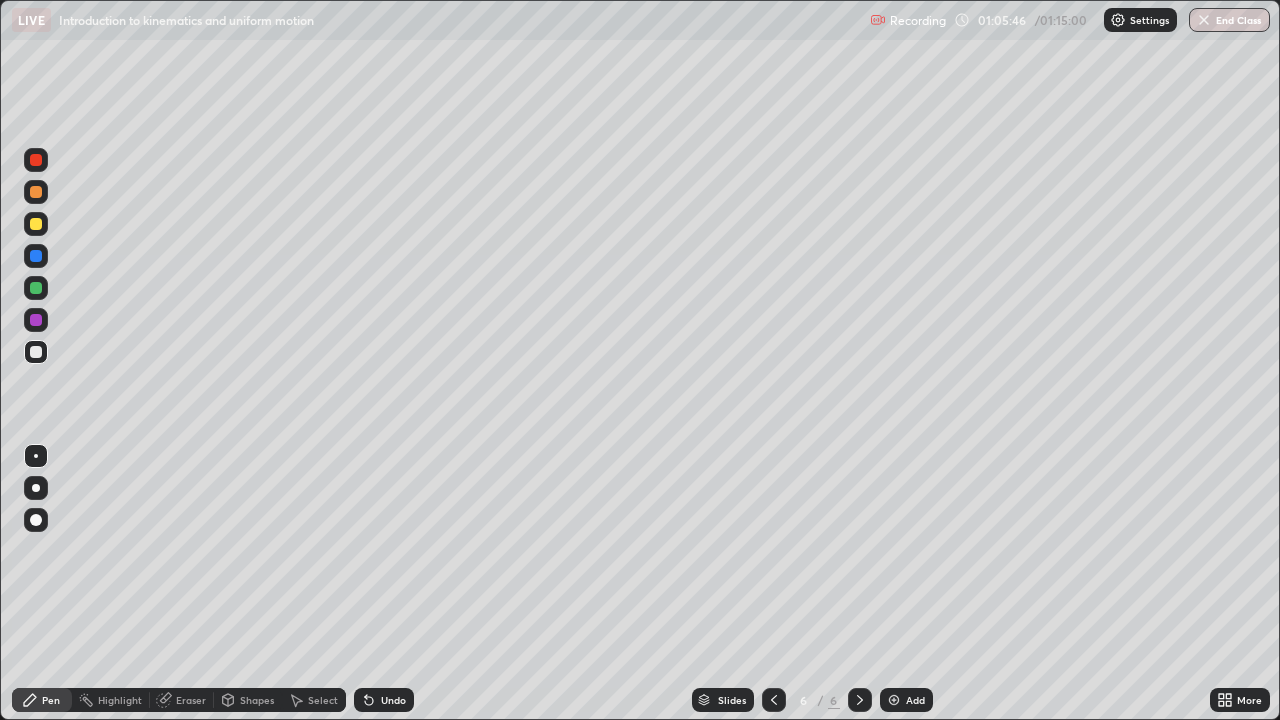 click on "Eraser" at bounding box center (191, 700) 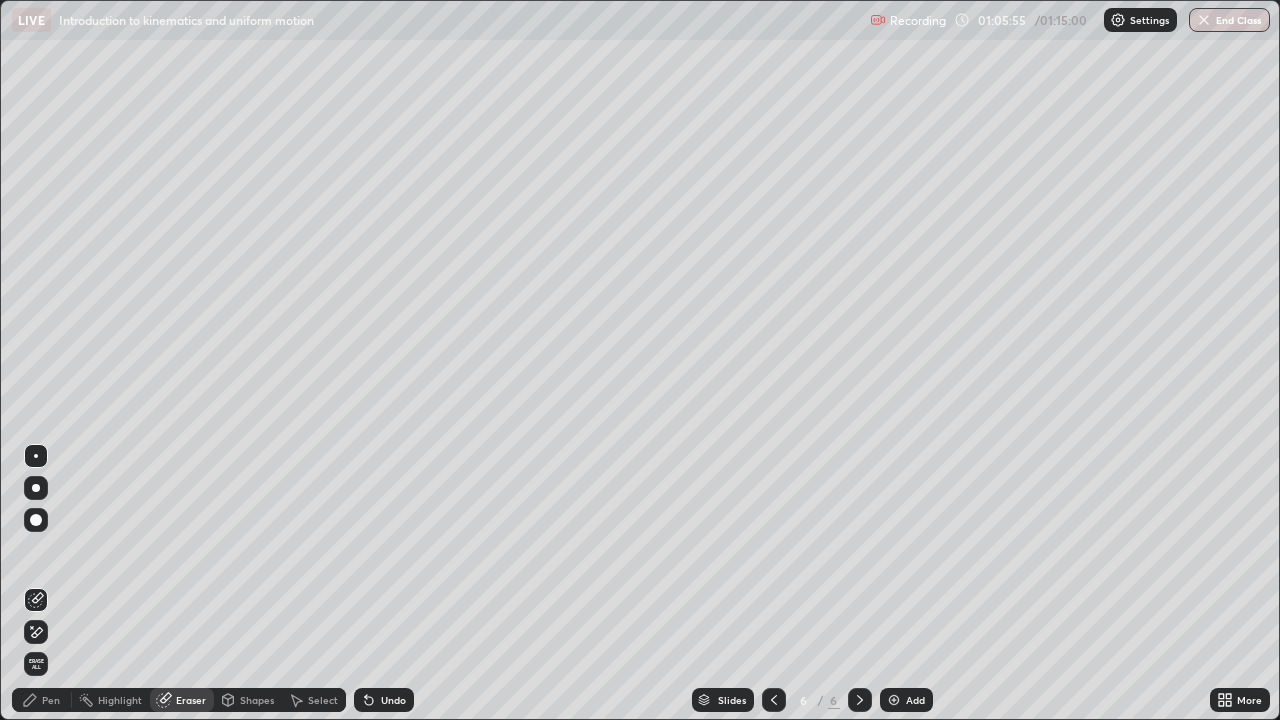 click on "Pen" at bounding box center (51, 700) 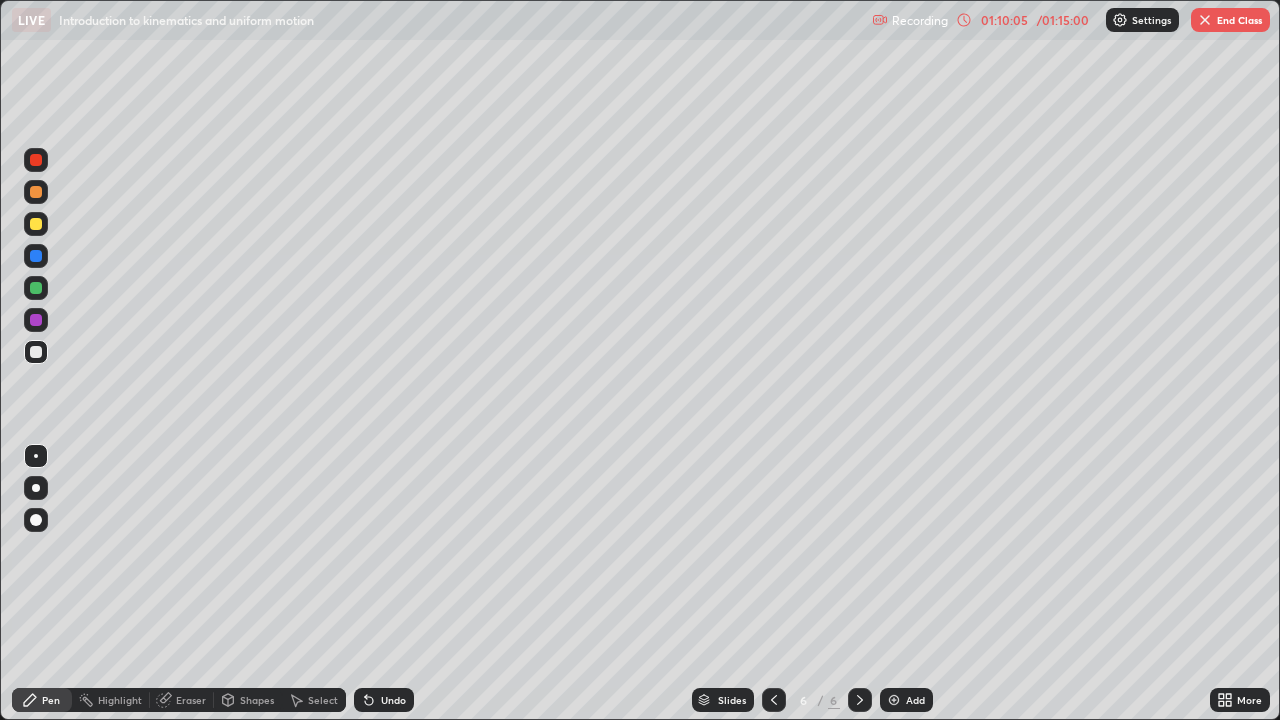 click on "End Class" at bounding box center (1230, 20) 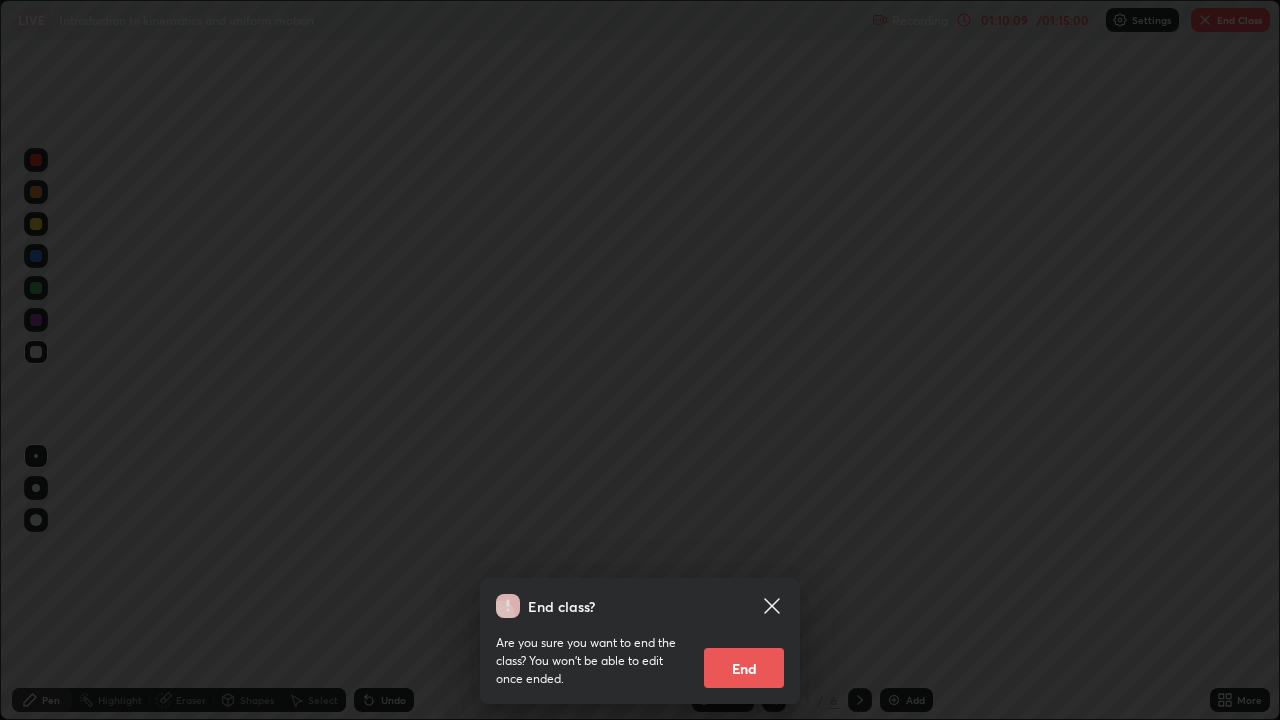 click on "End" at bounding box center [744, 668] 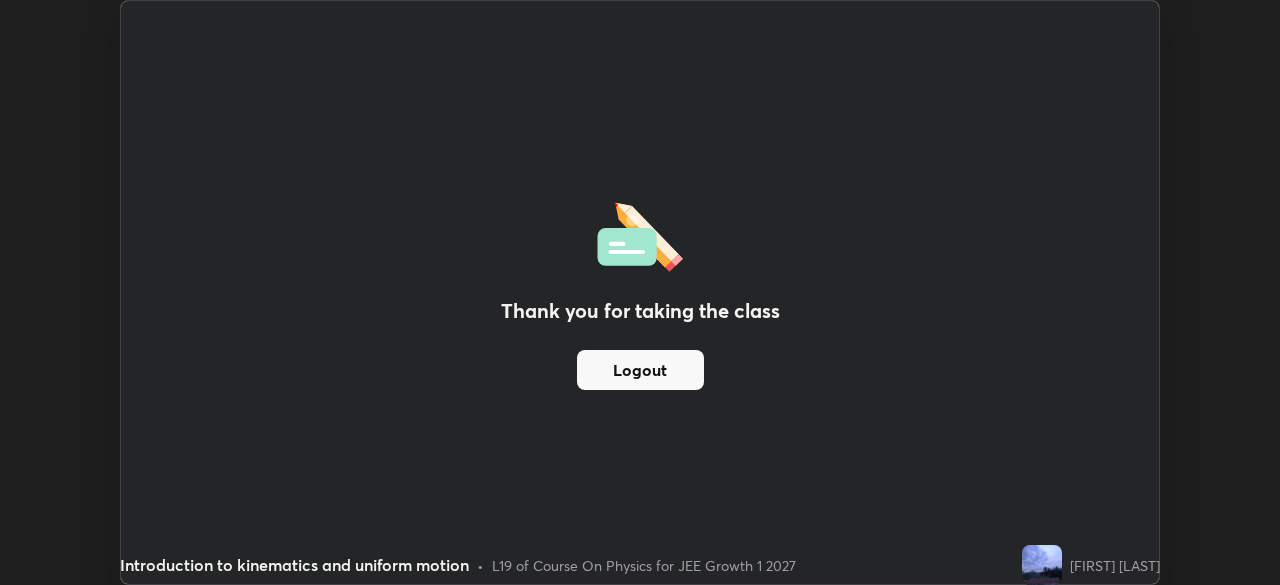 scroll, scrollTop: 585, scrollLeft: 1280, axis: both 